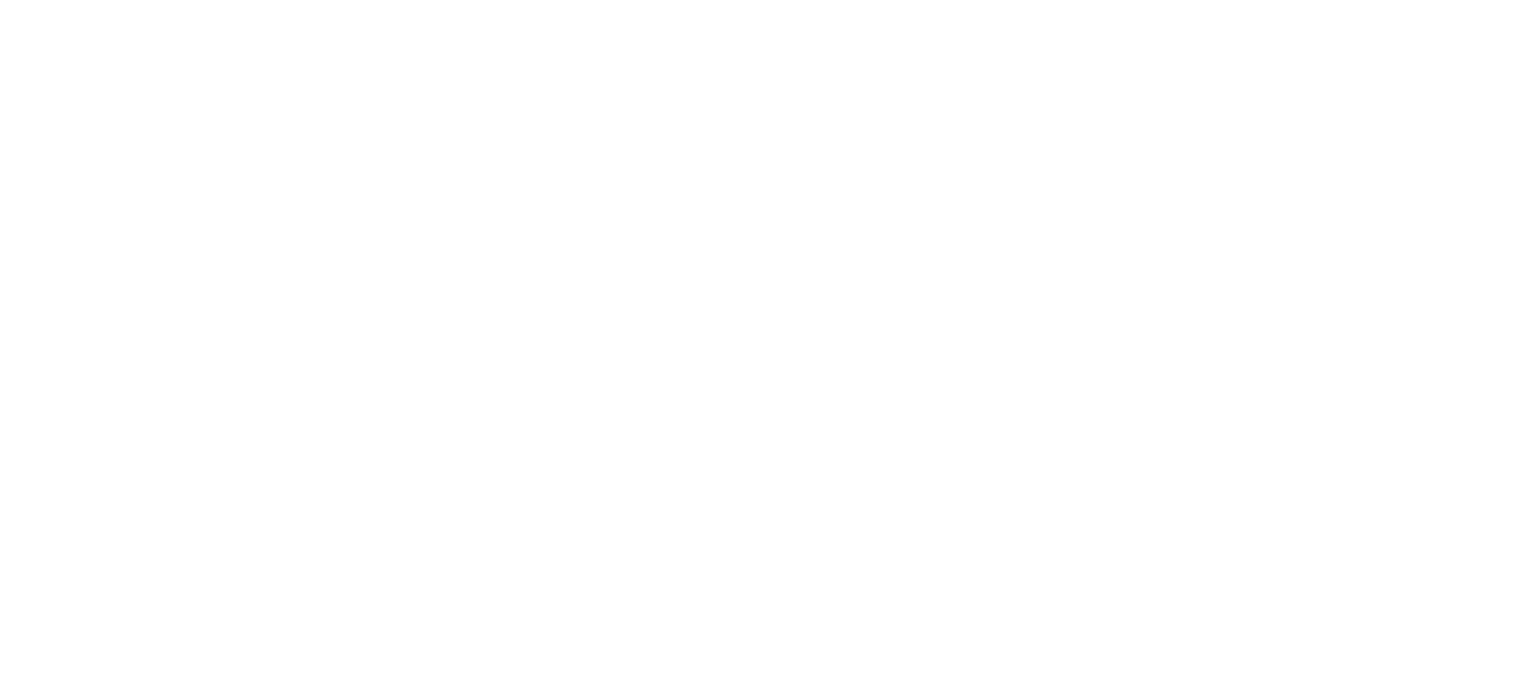 scroll, scrollTop: 0, scrollLeft: 0, axis: both 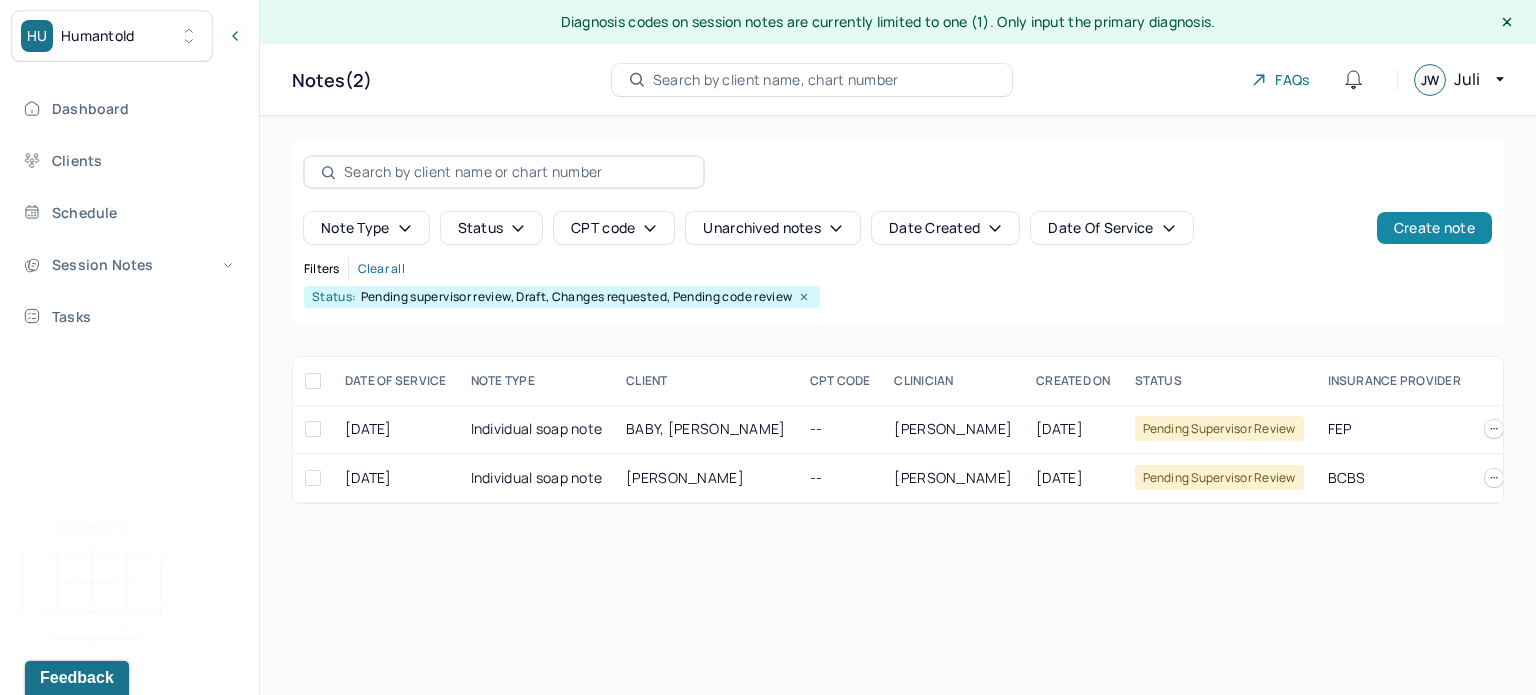 click on "Create note" at bounding box center (1434, 228) 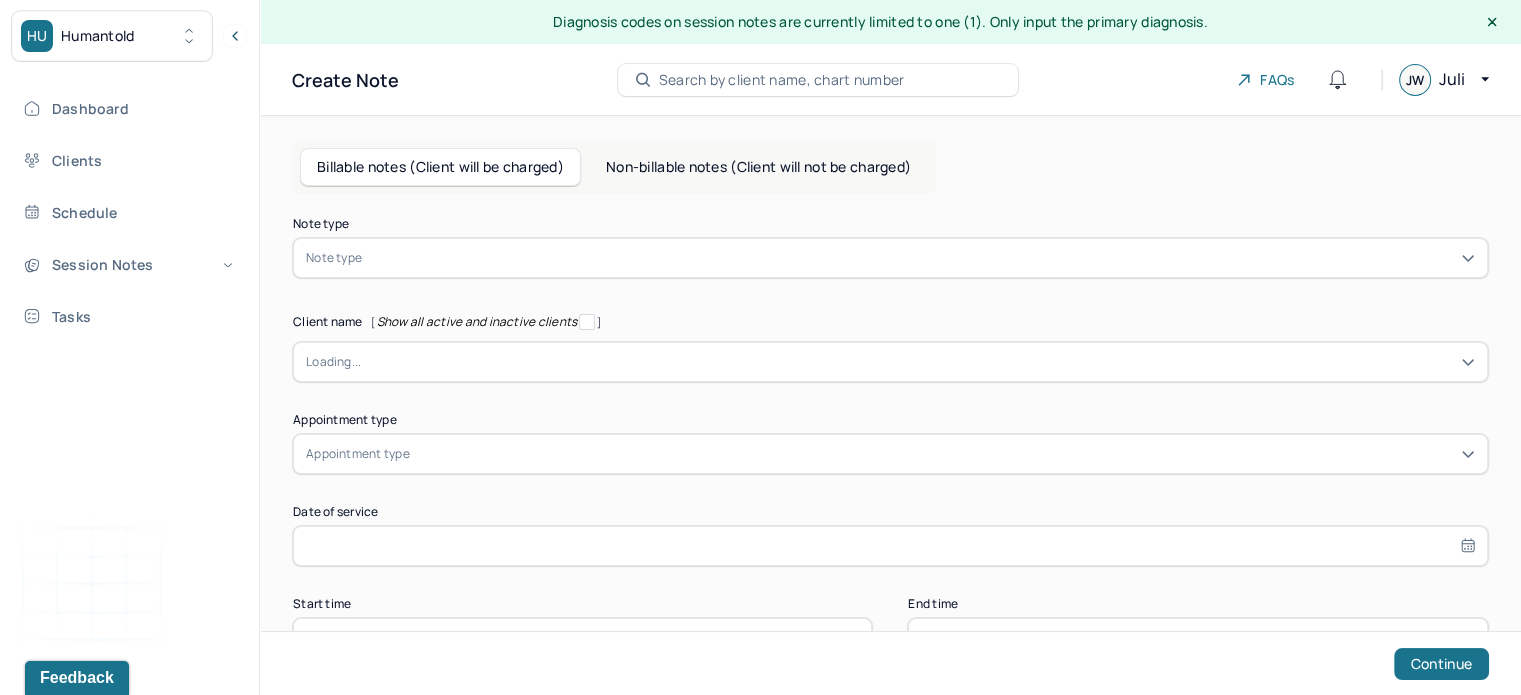 click at bounding box center [920, 258] 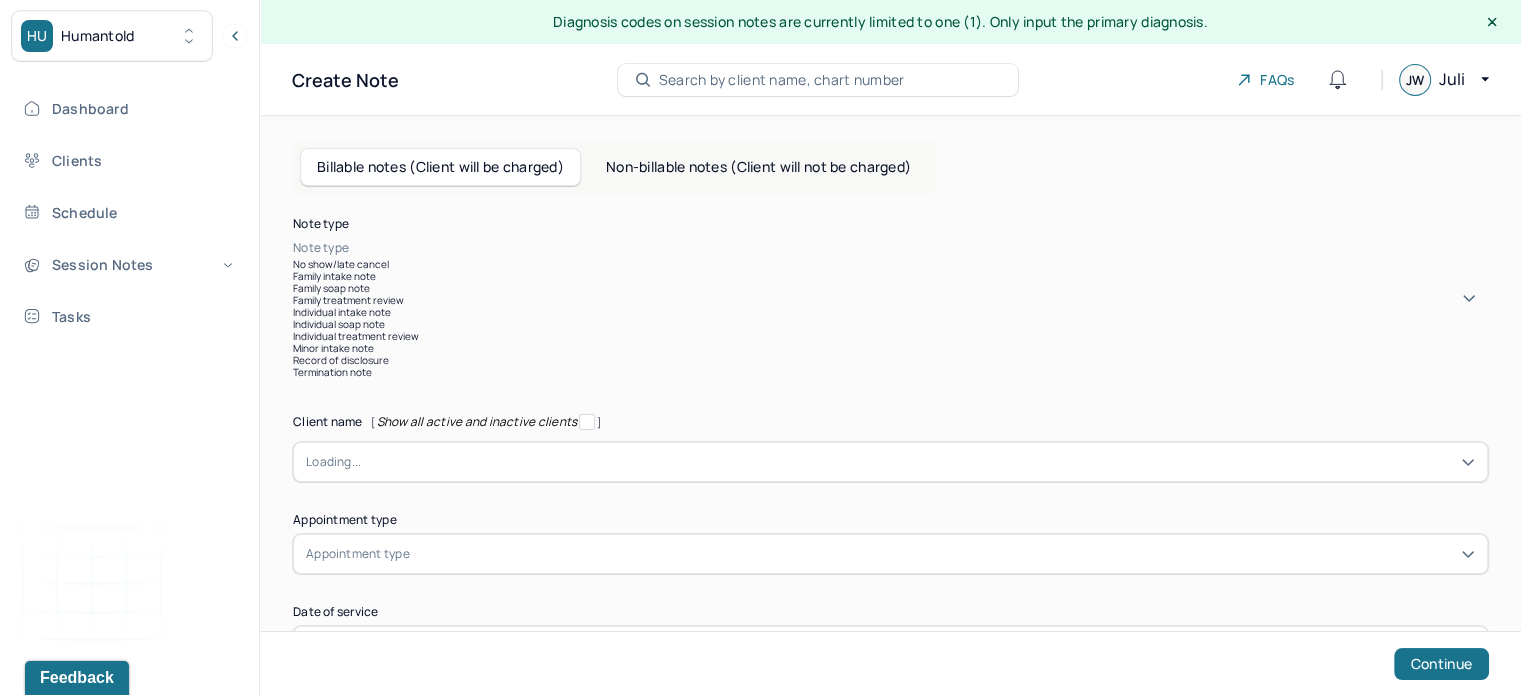click on "Individual soap note" at bounding box center (890, 324) 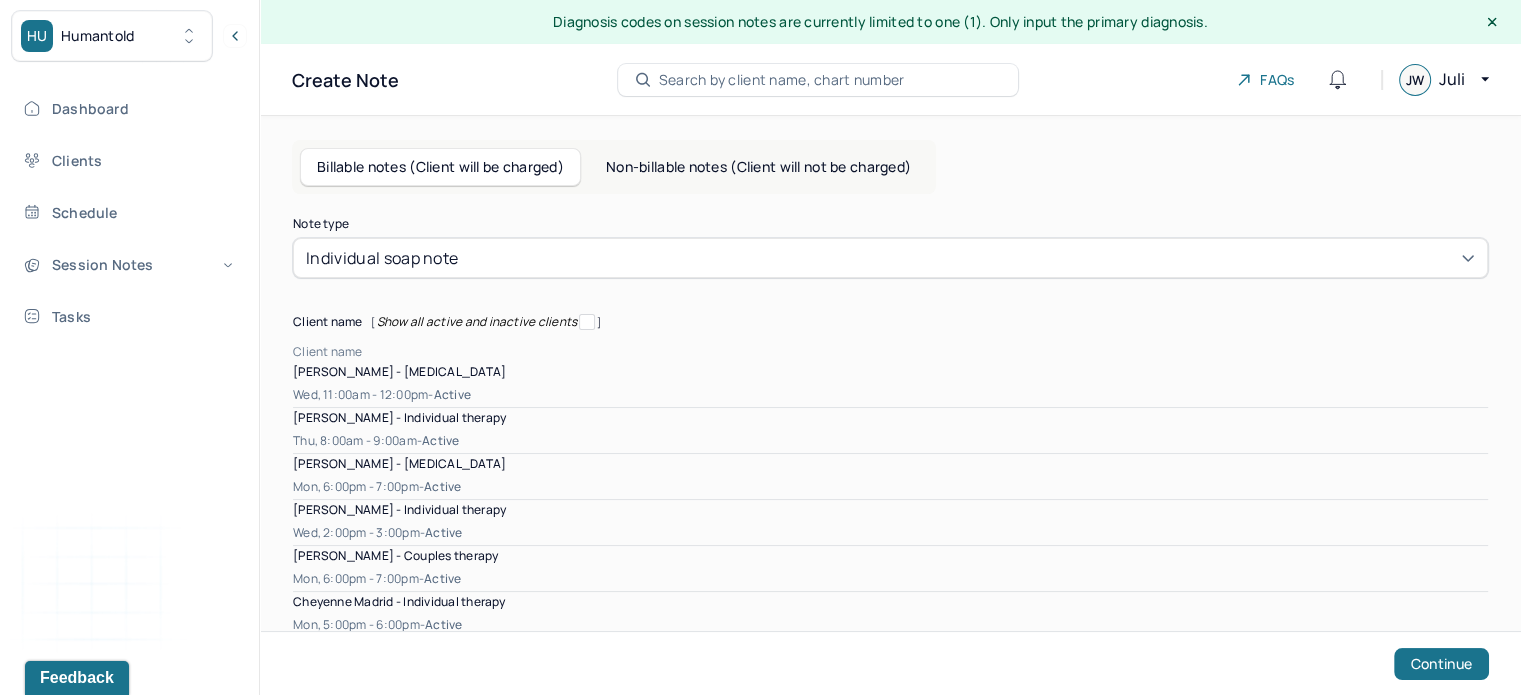 click at bounding box center [925, 352] 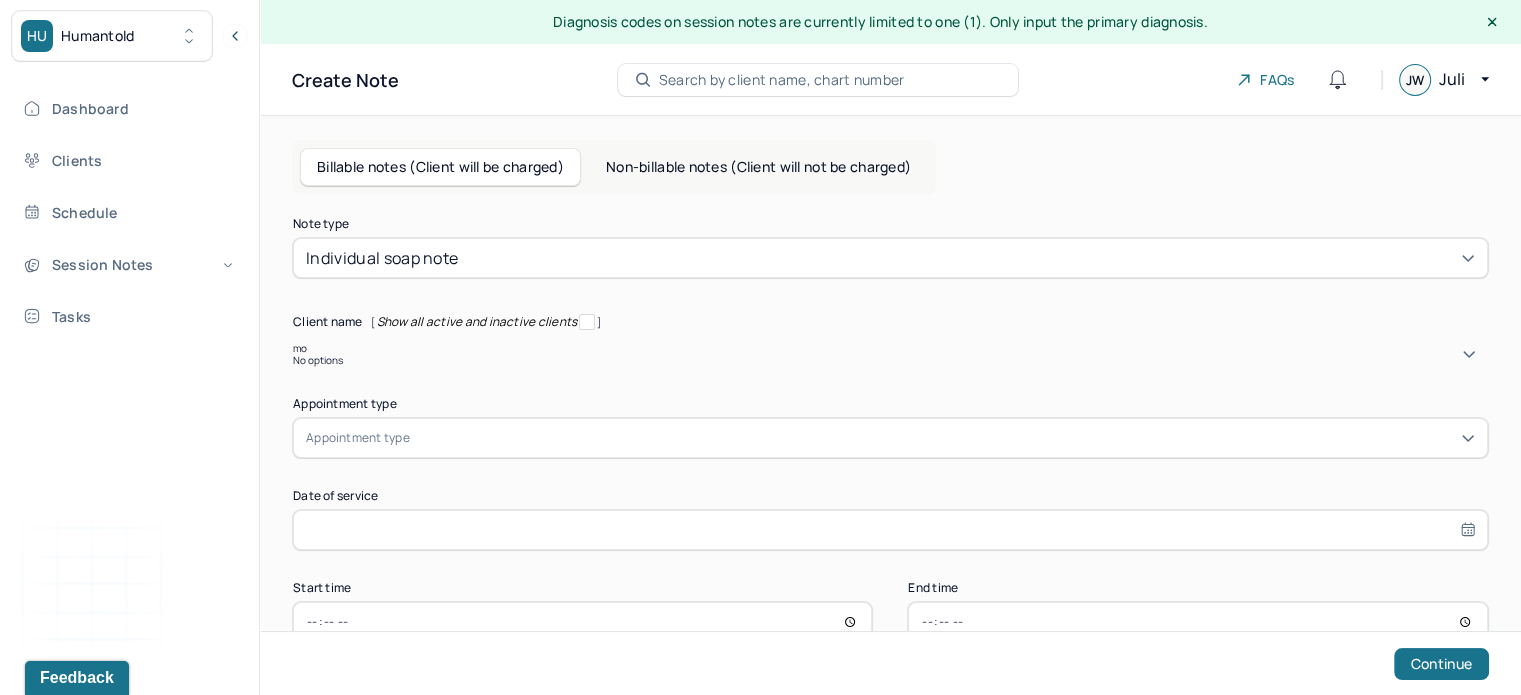 type on "m" 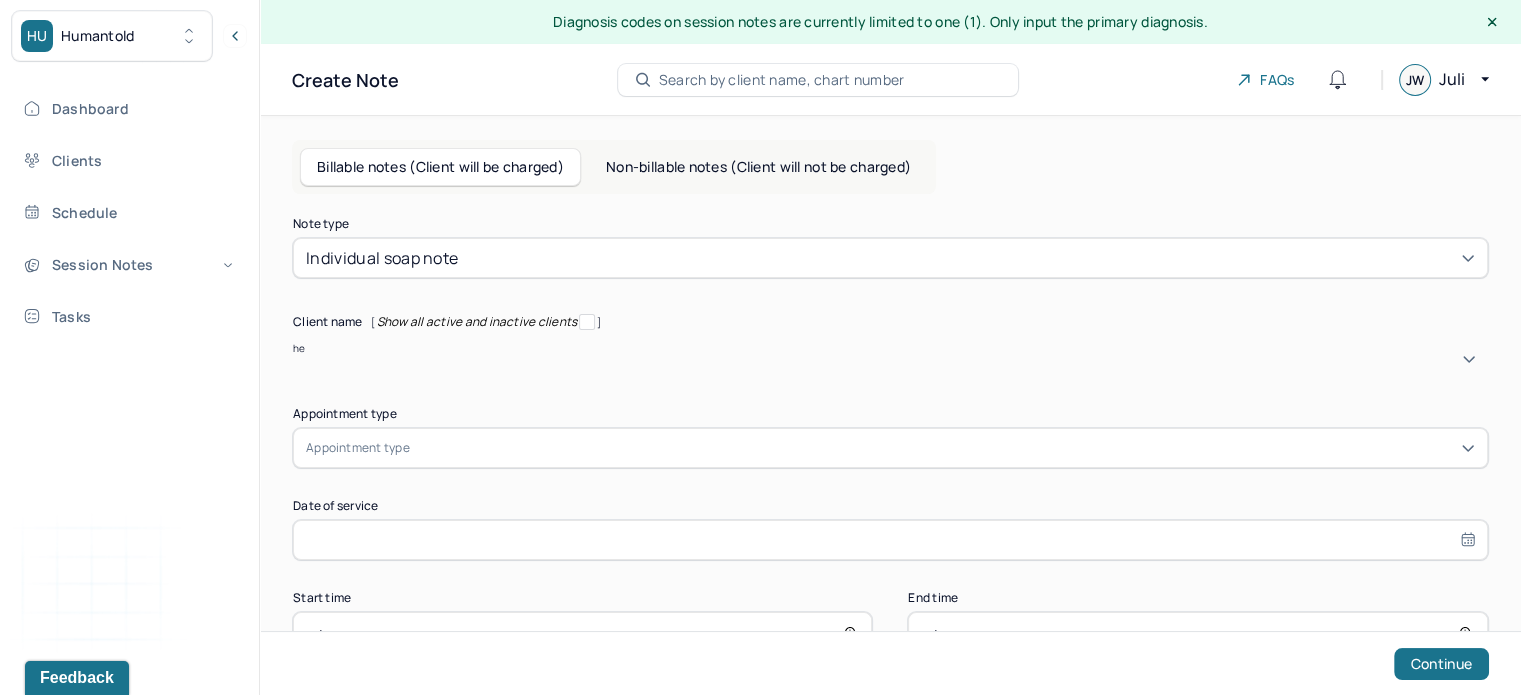 type on "her" 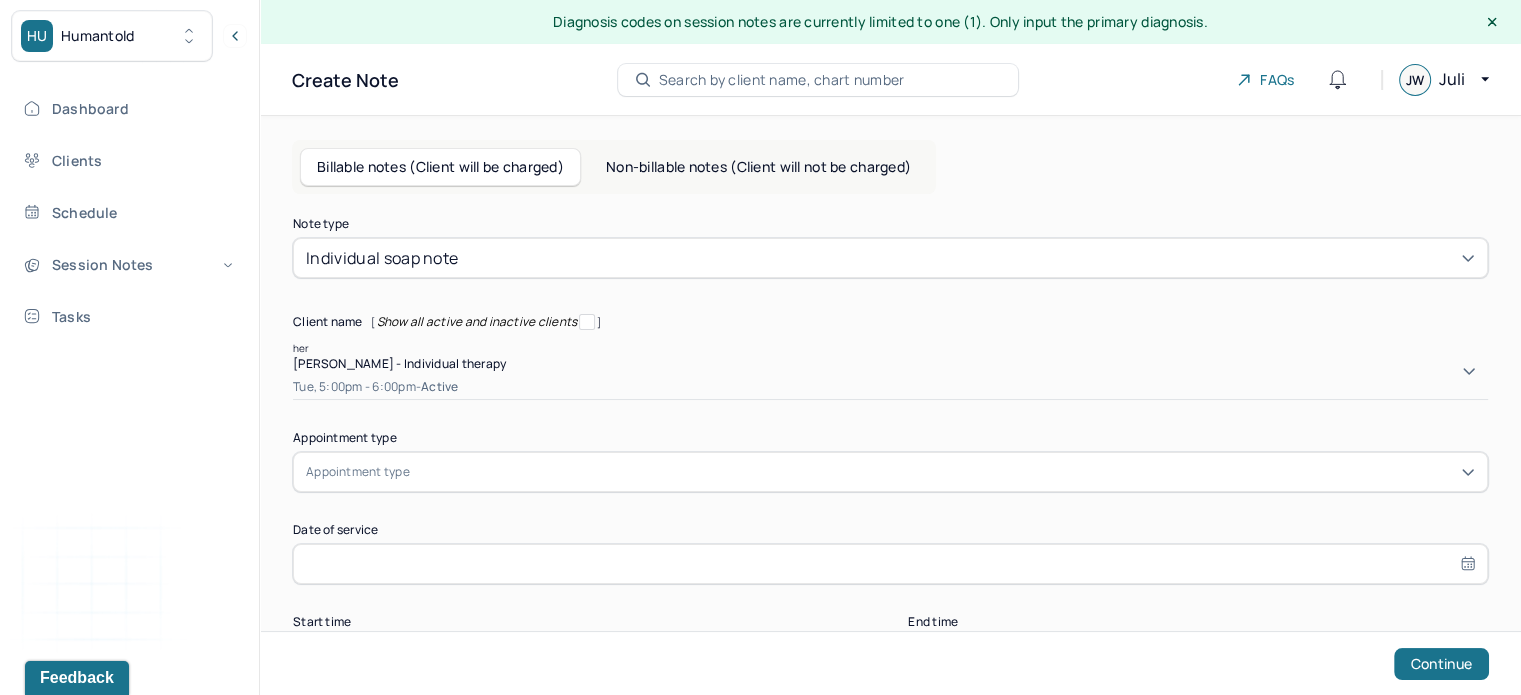 click on "[PERSON_NAME] - Individual therapy" at bounding box center [399, 363] 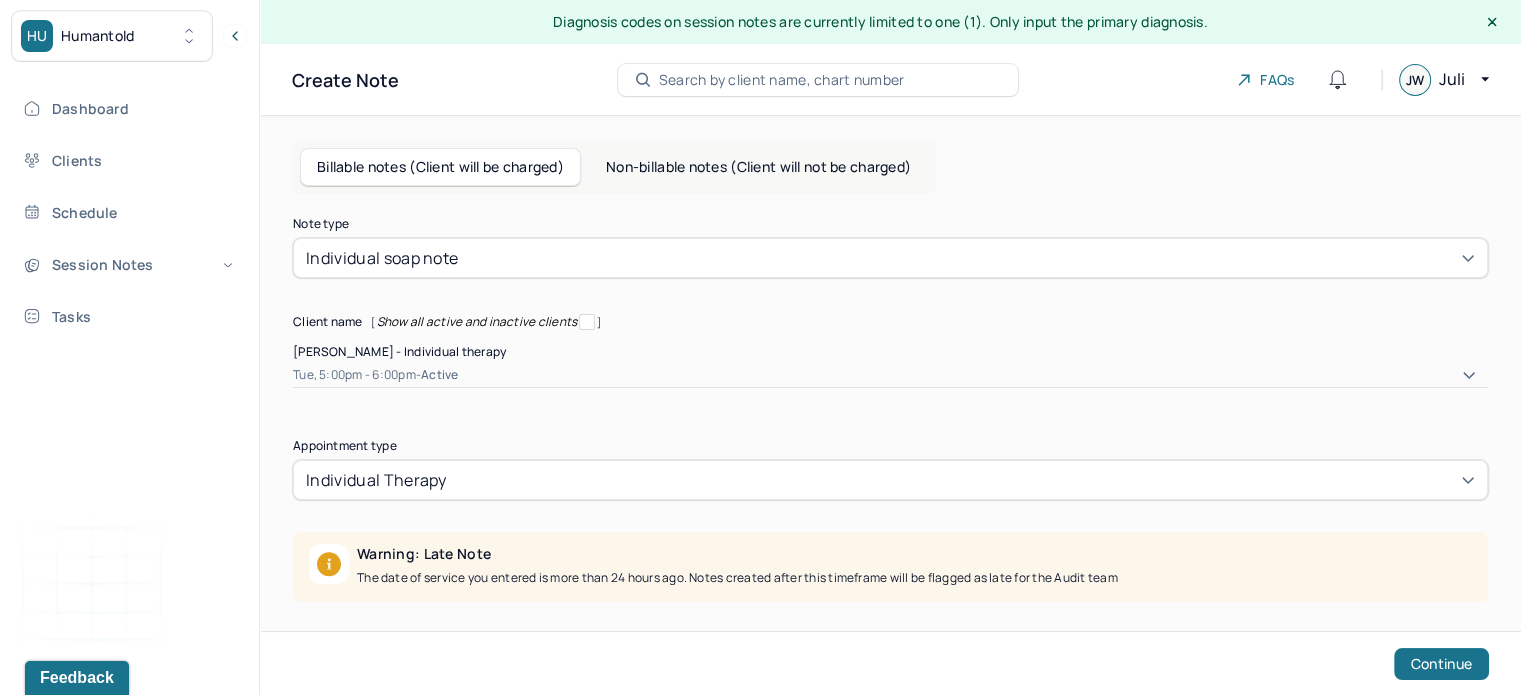 scroll, scrollTop: 177, scrollLeft: 0, axis: vertical 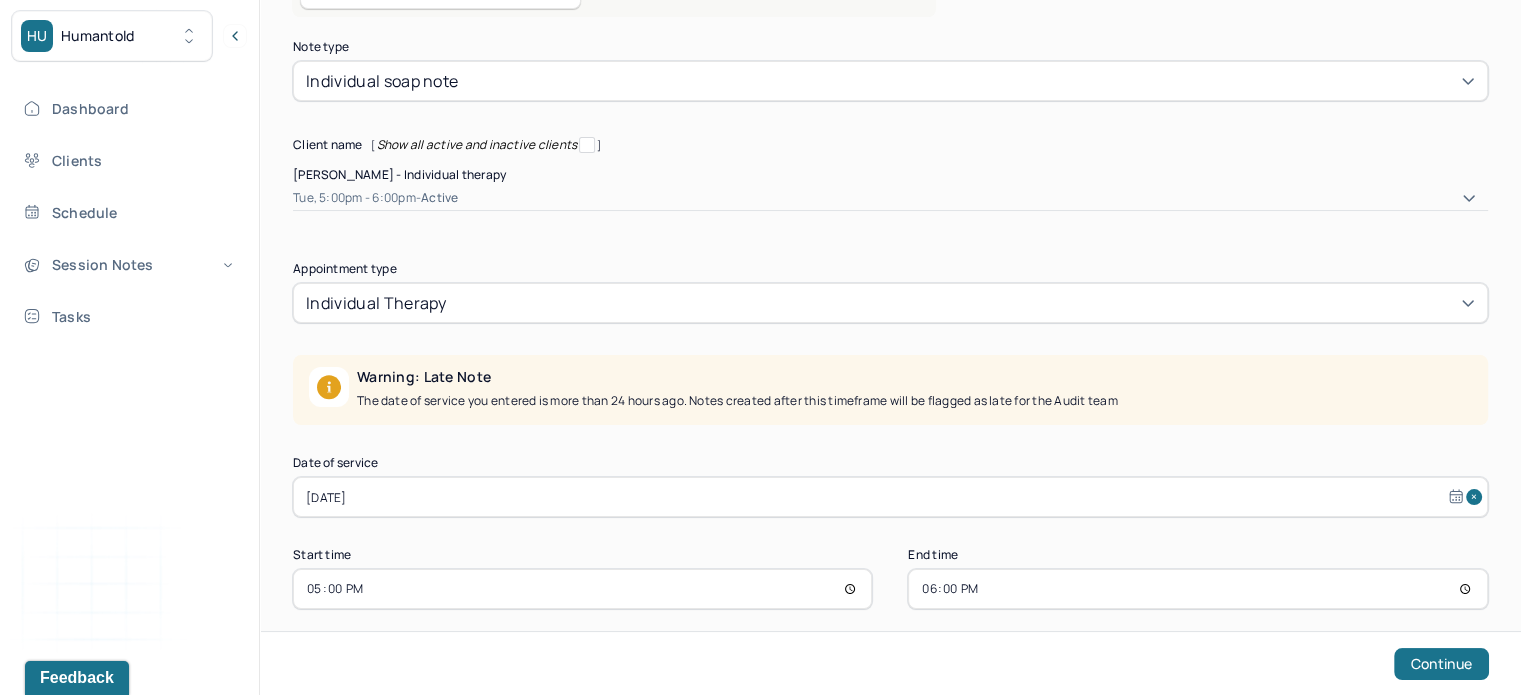 click on "[DATE]" at bounding box center (890, 497) 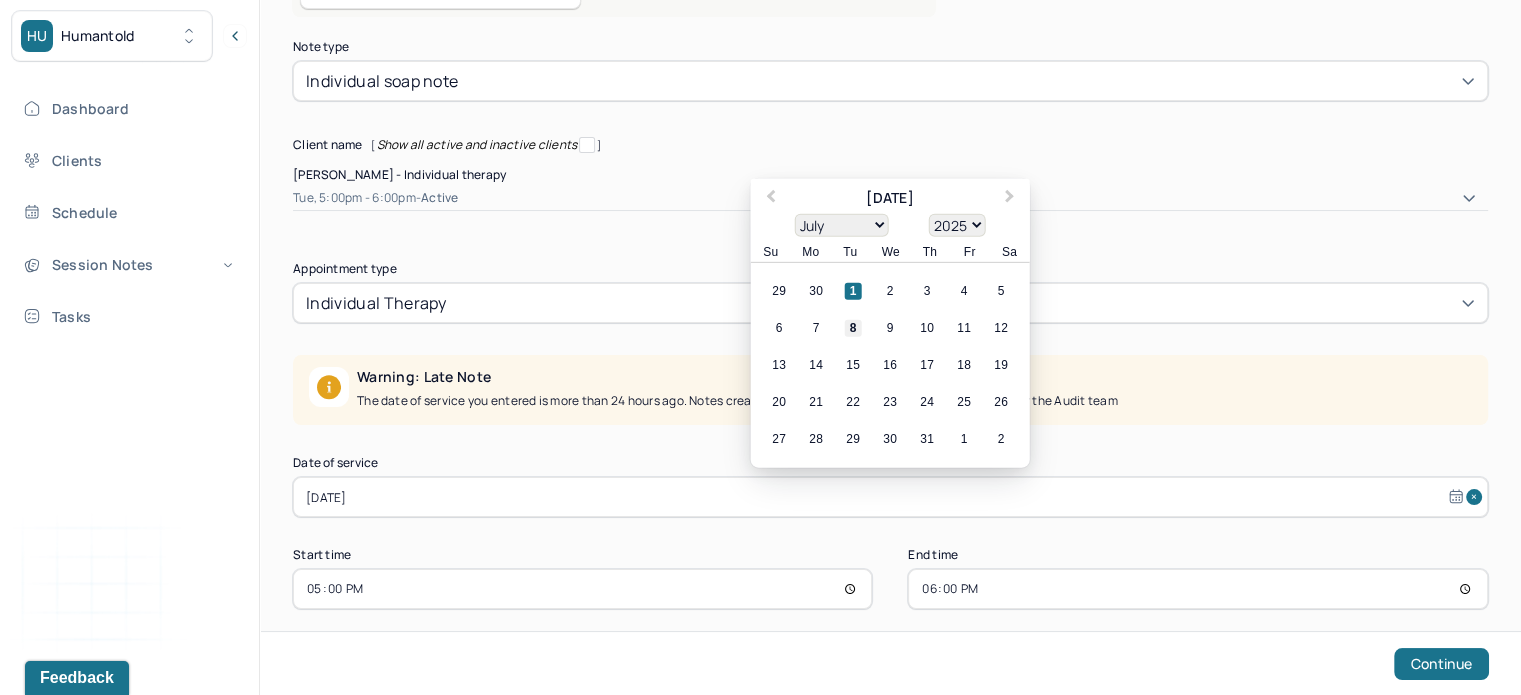 click on "8" at bounding box center (853, 328) 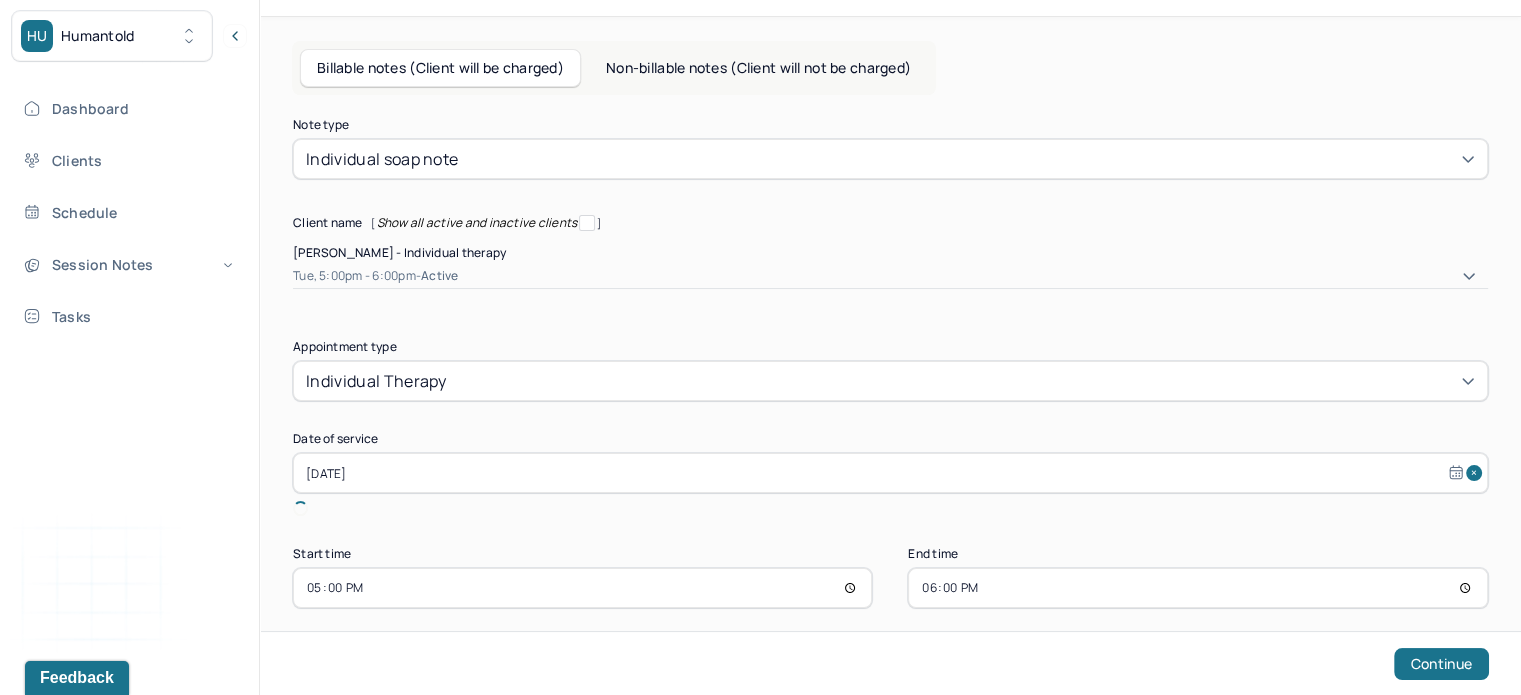 scroll, scrollTop: 76, scrollLeft: 0, axis: vertical 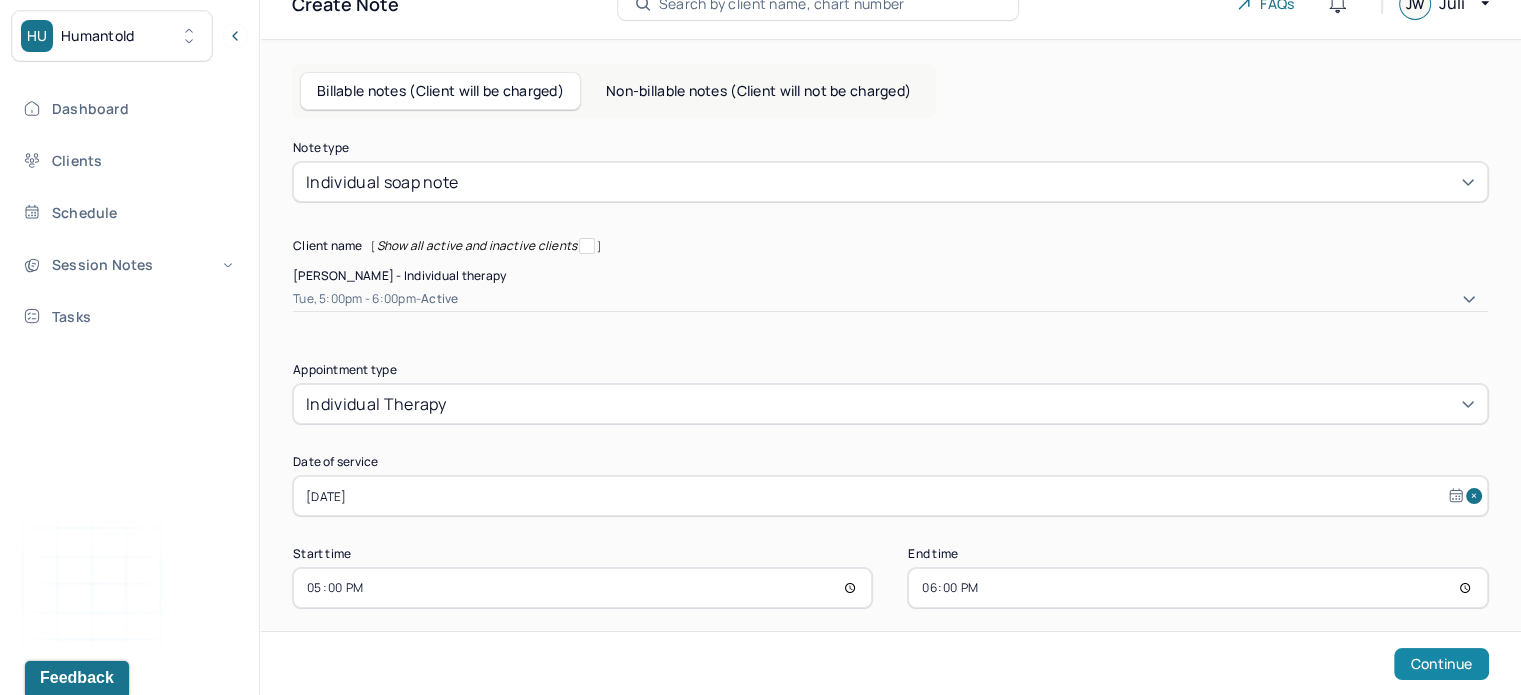 click on "Continue" at bounding box center (1441, 664) 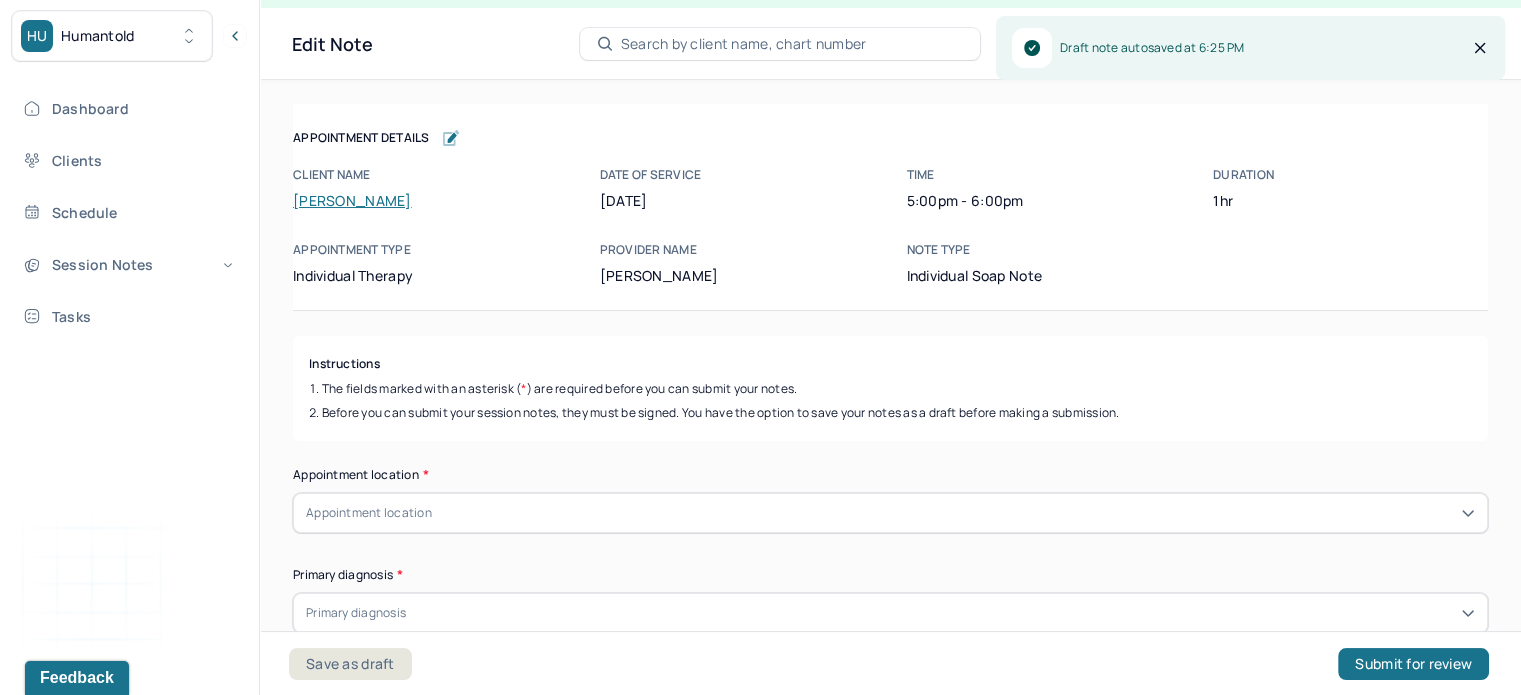 scroll, scrollTop: 36, scrollLeft: 0, axis: vertical 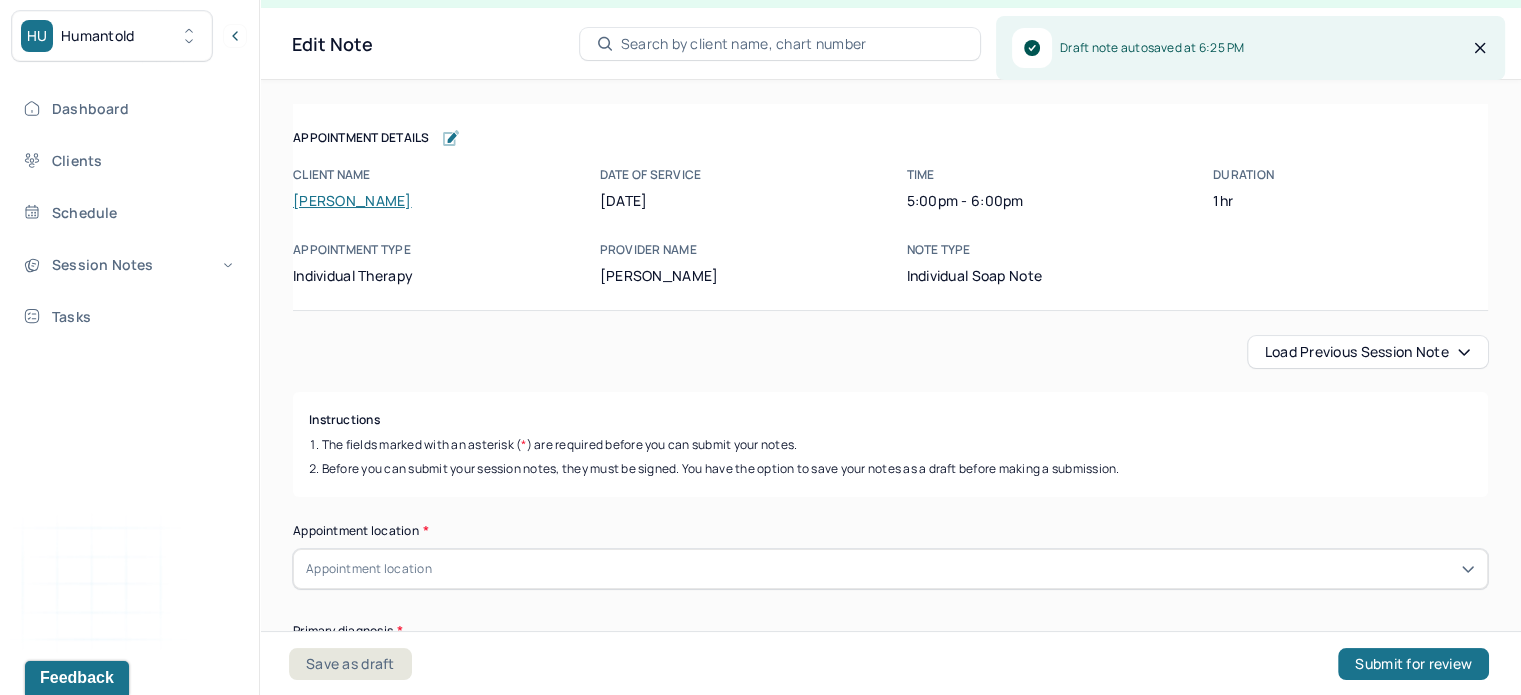 click on "Load previous session note" at bounding box center [1368, 352] 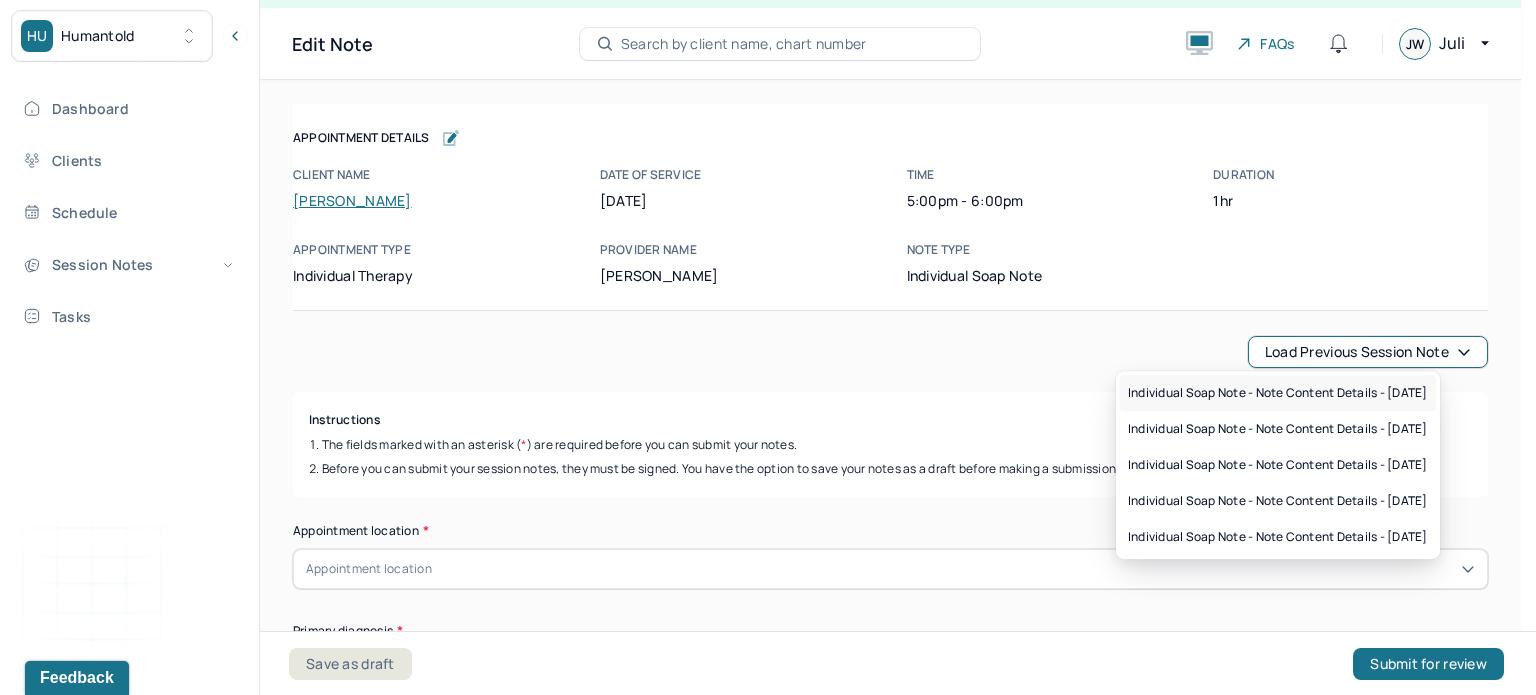 click on "Individual soap note   - Note content Details -   [DATE]" at bounding box center [1278, 393] 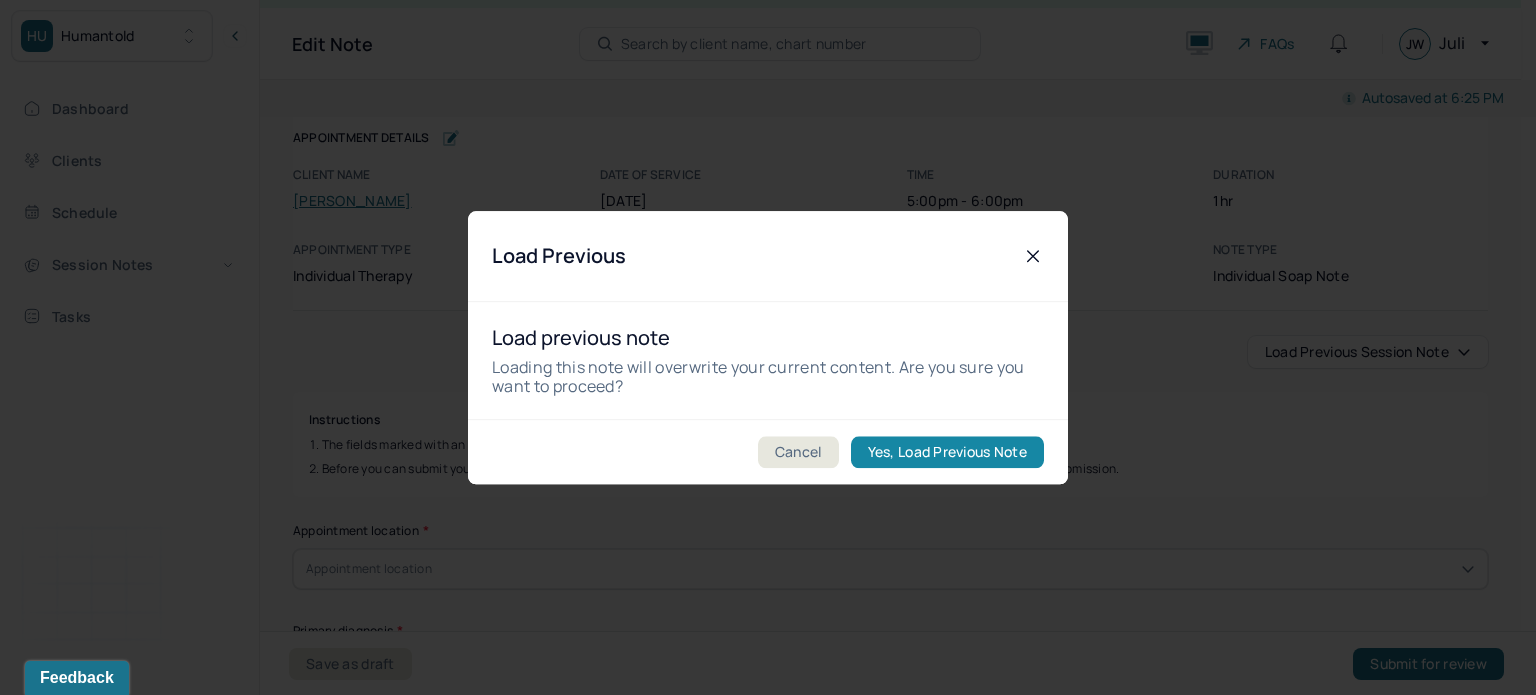 click on "Yes, Load Previous Note" at bounding box center (947, 452) 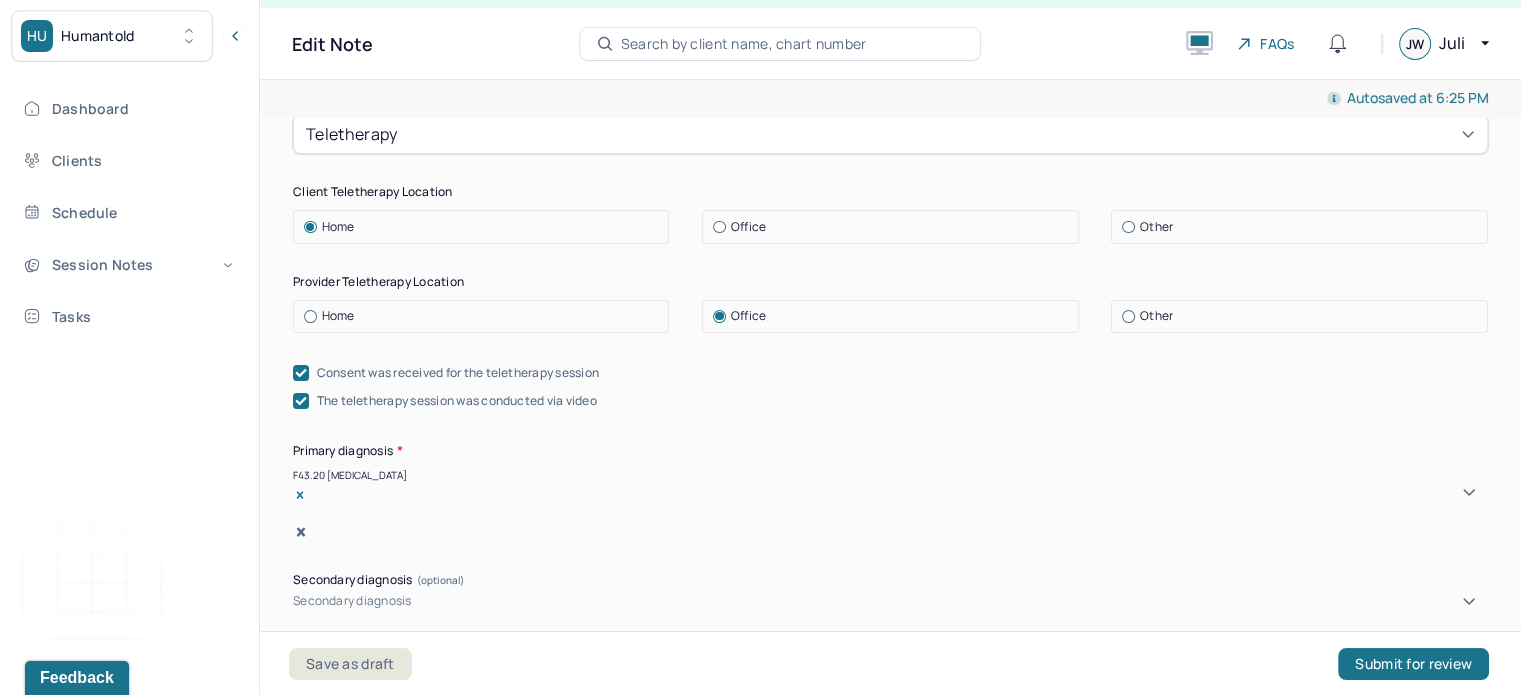 scroll, scrollTop: 436, scrollLeft: 0, axis: vertical 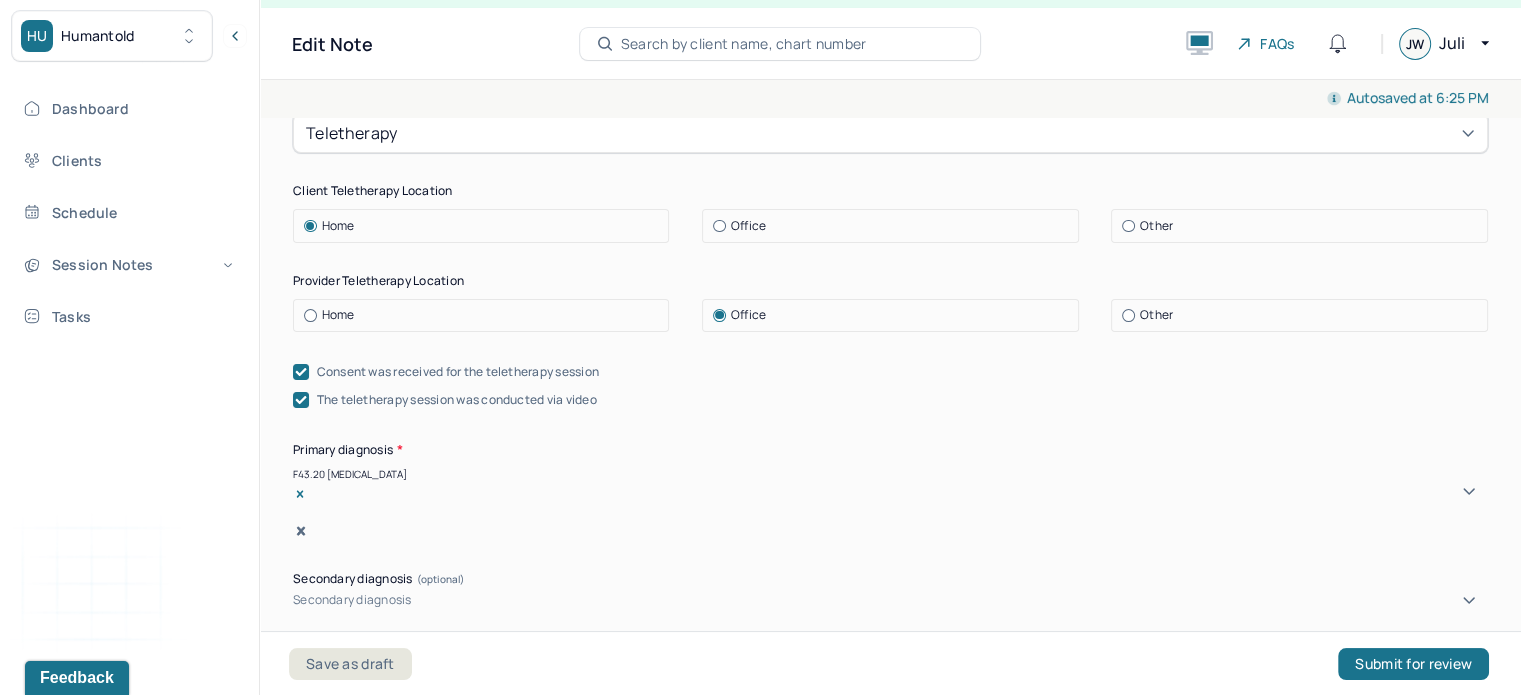click on "Home" at bounding box center (486, 315) 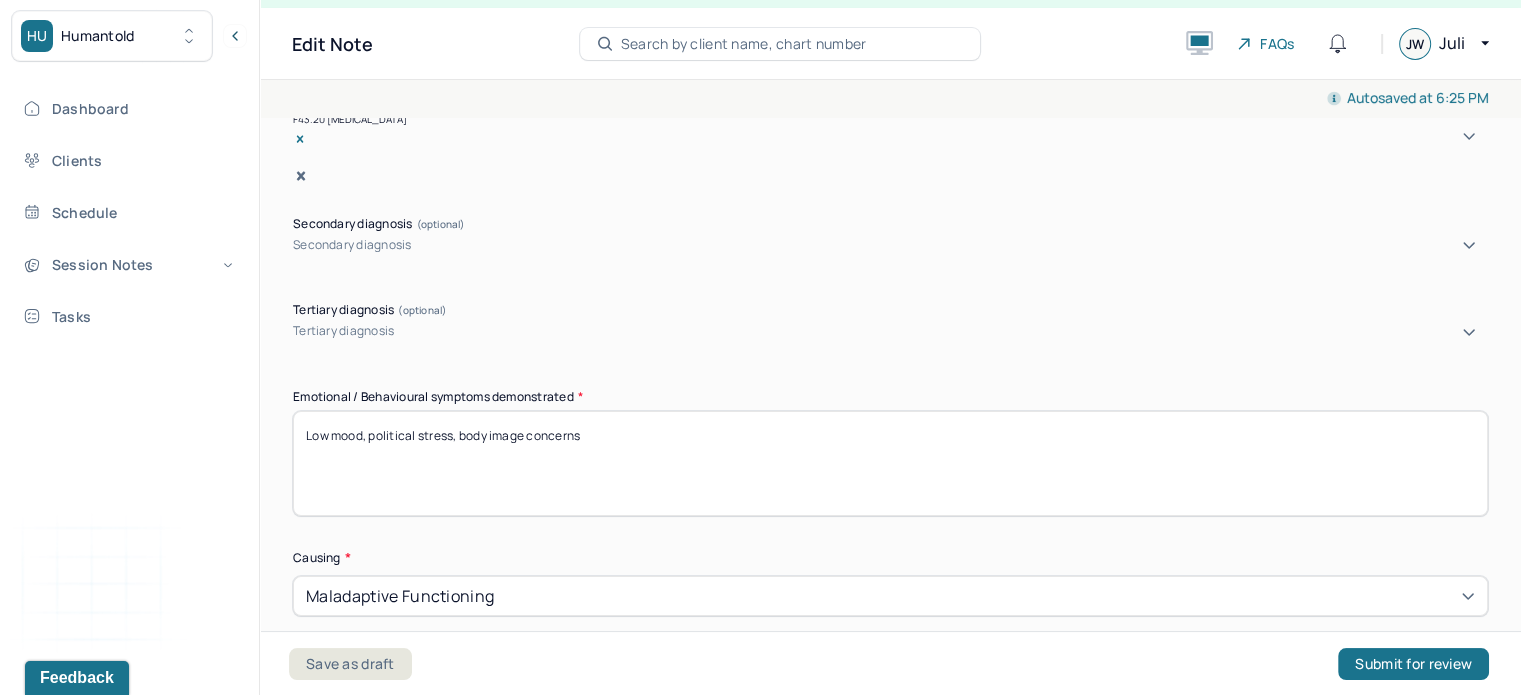 scroll, scrollTop: 792, scrollLeft: 0, axis: vertical 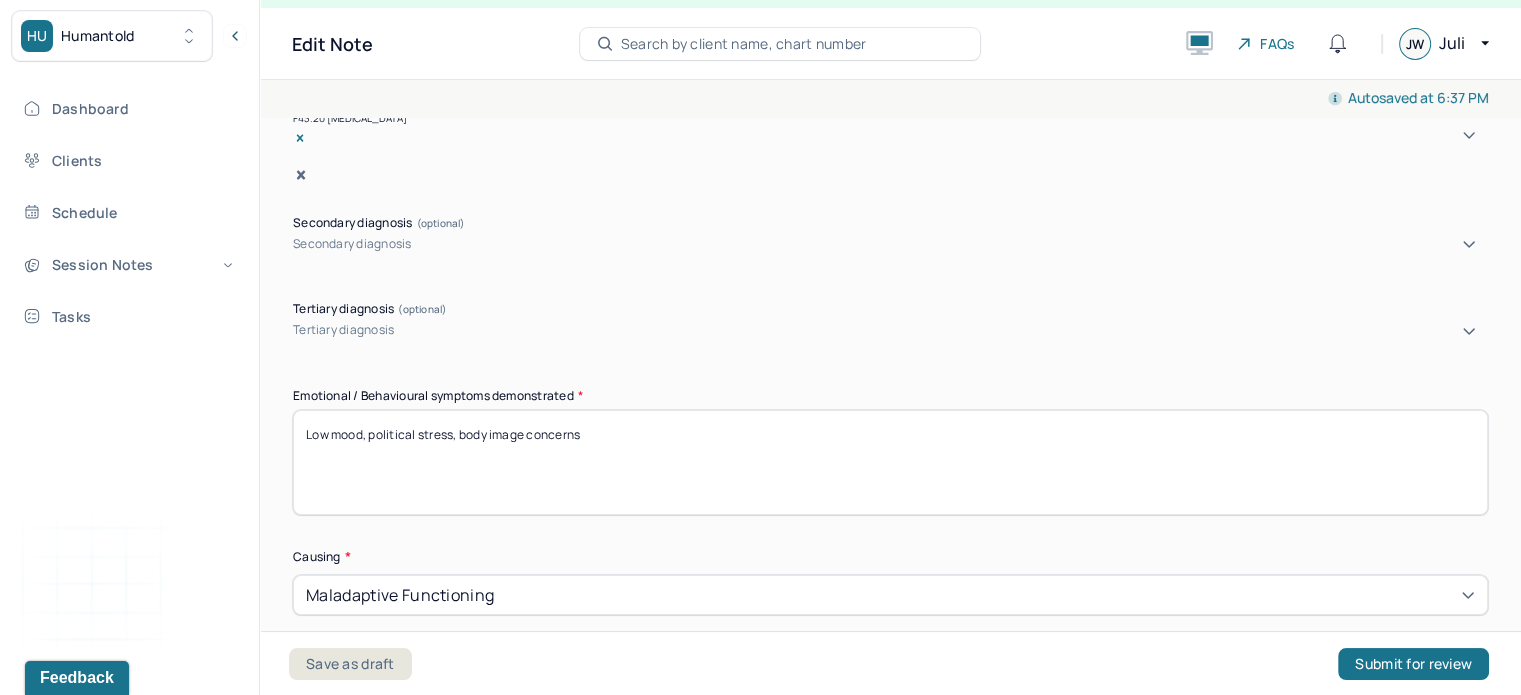 drag, startPoint x: 648, startPoint y: 411, endPoint x: 248, endPoint y: 423, distance: 400.17996 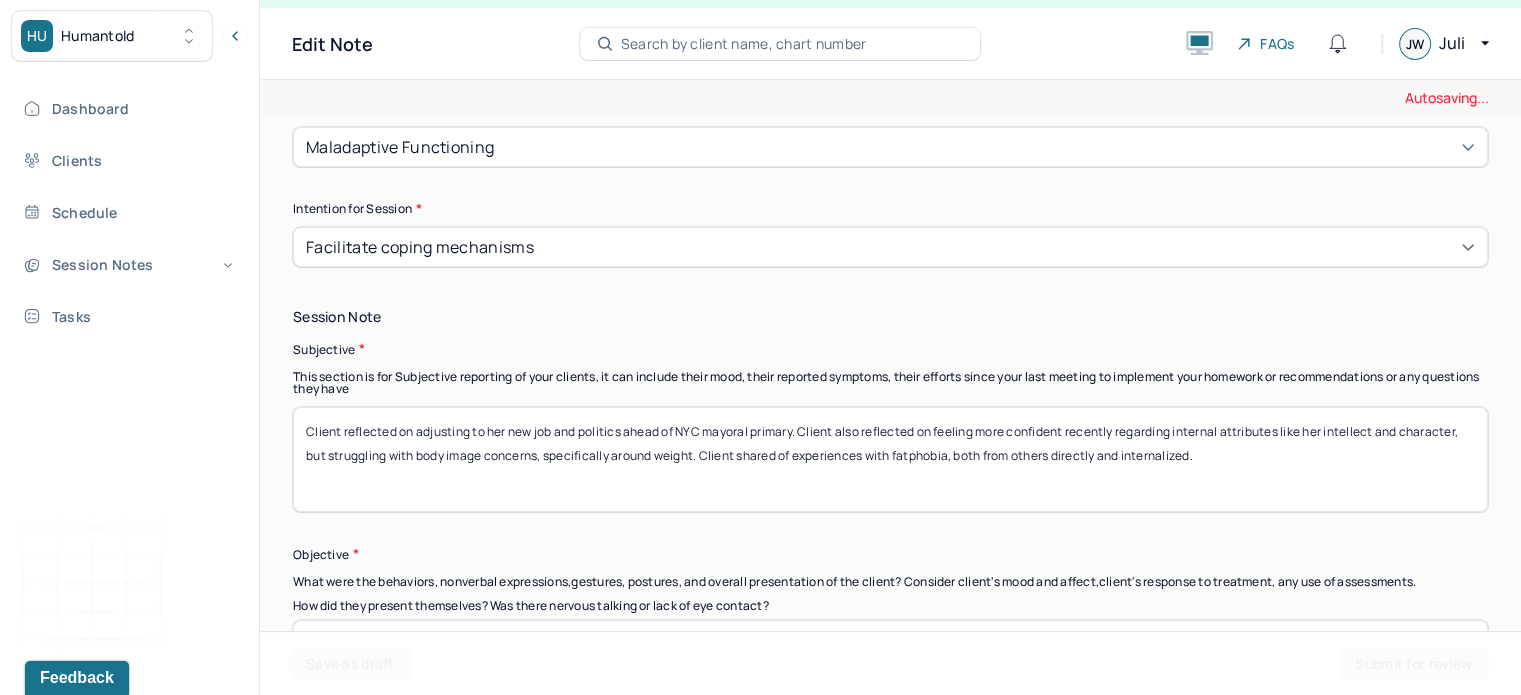 scroll, scrollTop: 1243, scrollLeft: 0, axis: vertical 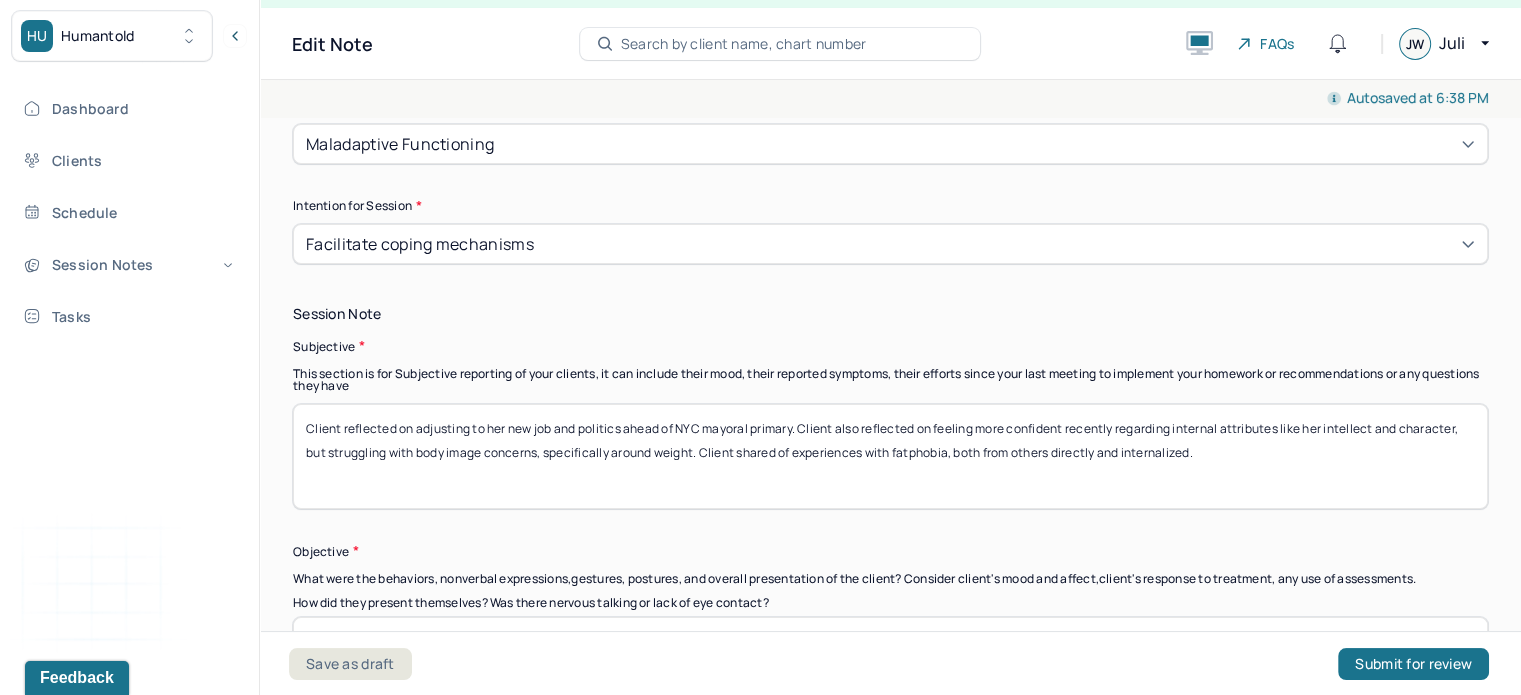 type on "Intrusive thoughts, rumination, [MEDICAL_DATA]" 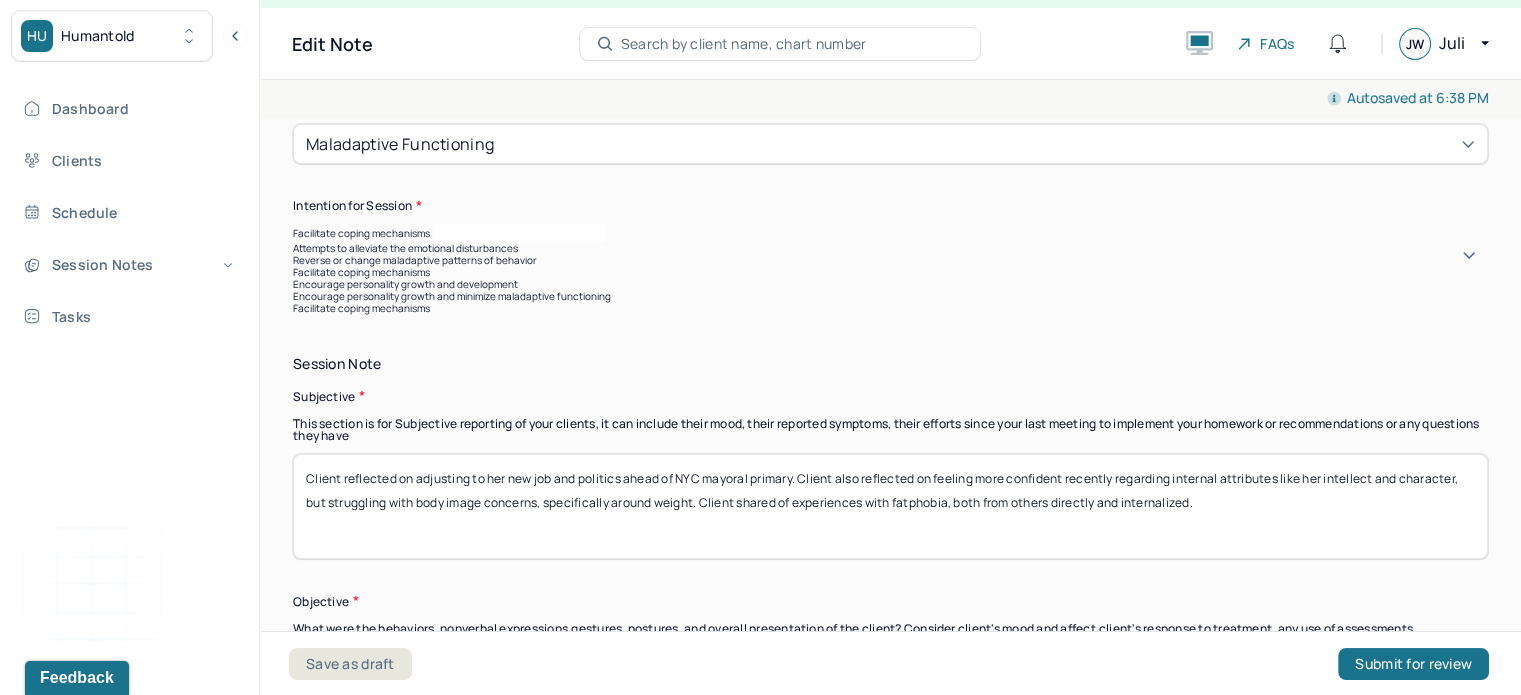 click on "Encourage personality growth and development" at bounding box center (890, 284) 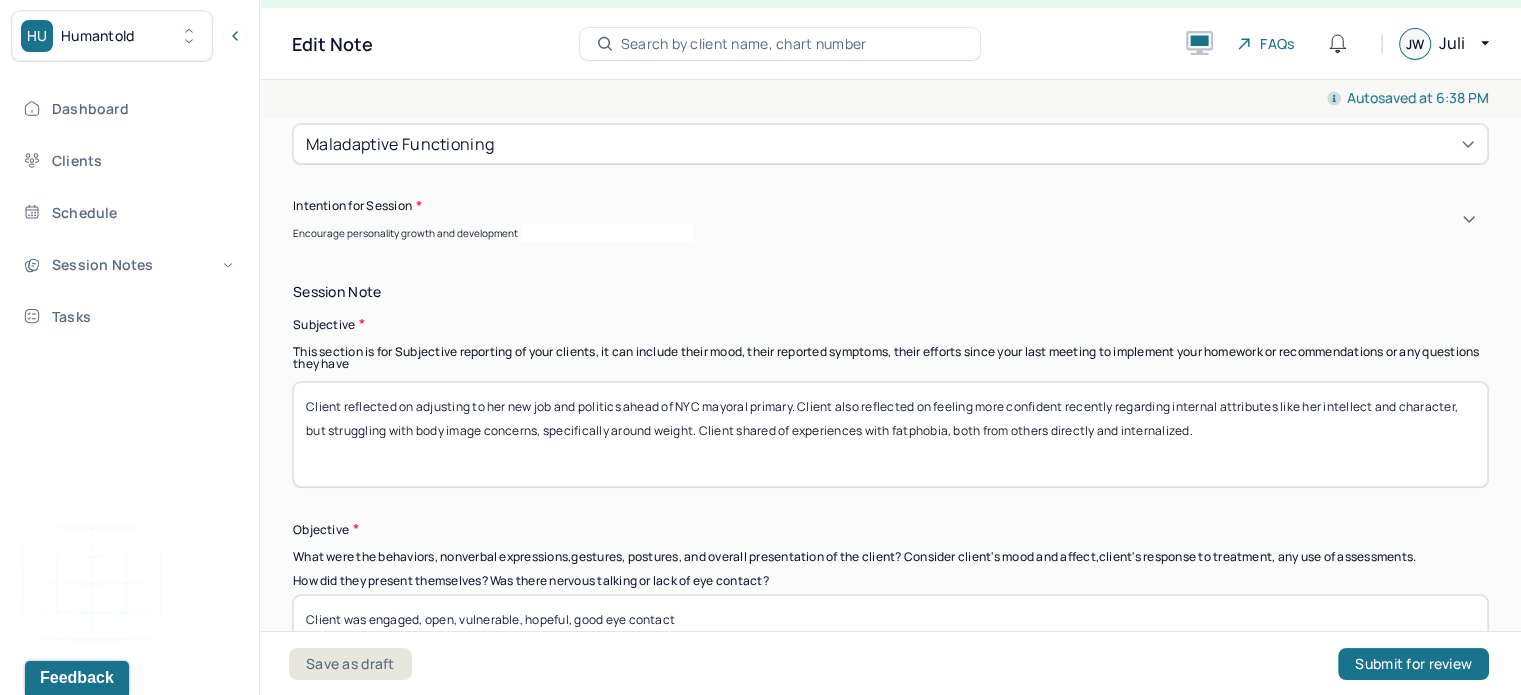 scroll, scrollTop: 1380, scrollLeft: 0, axis: vertical 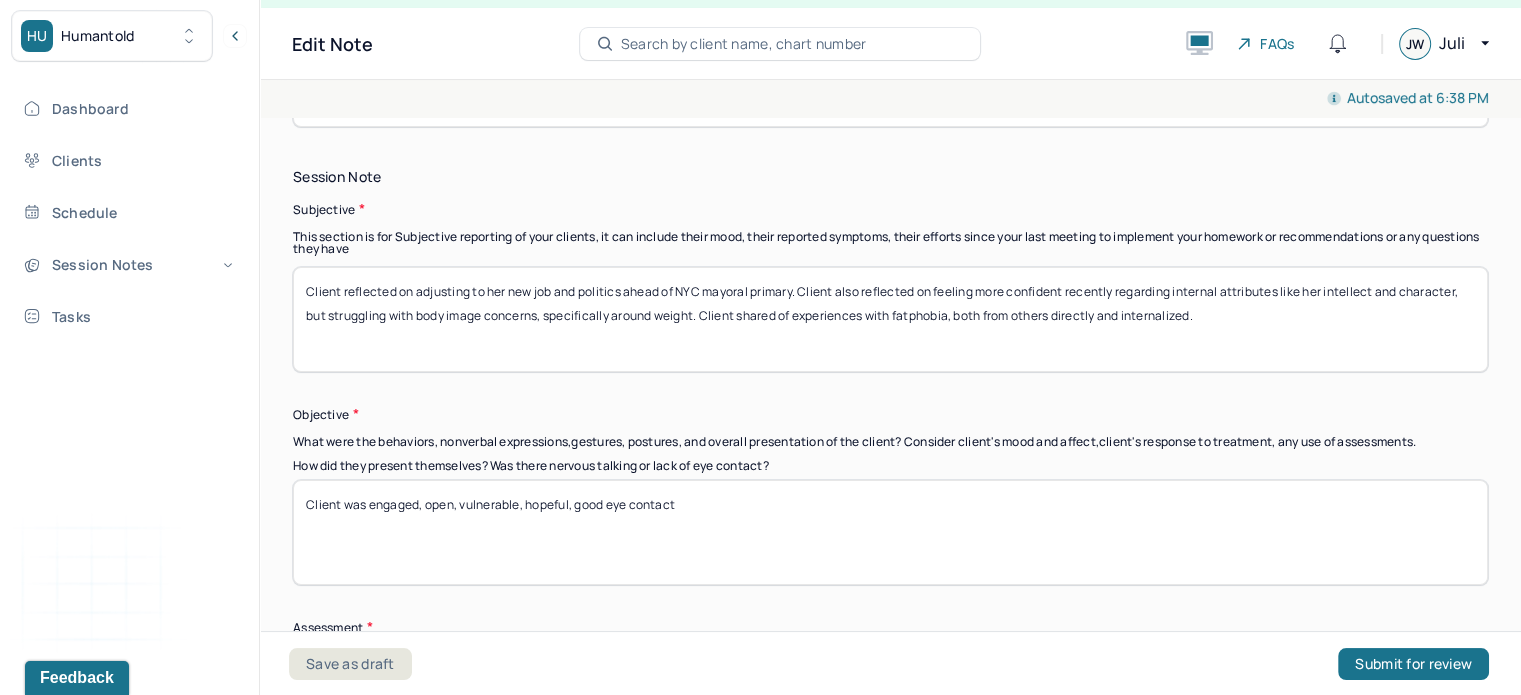 drag, startPoint x: 1313, startPoint y: 307, endPoint x: 351, endPoint y: 277, distance: 962.46765 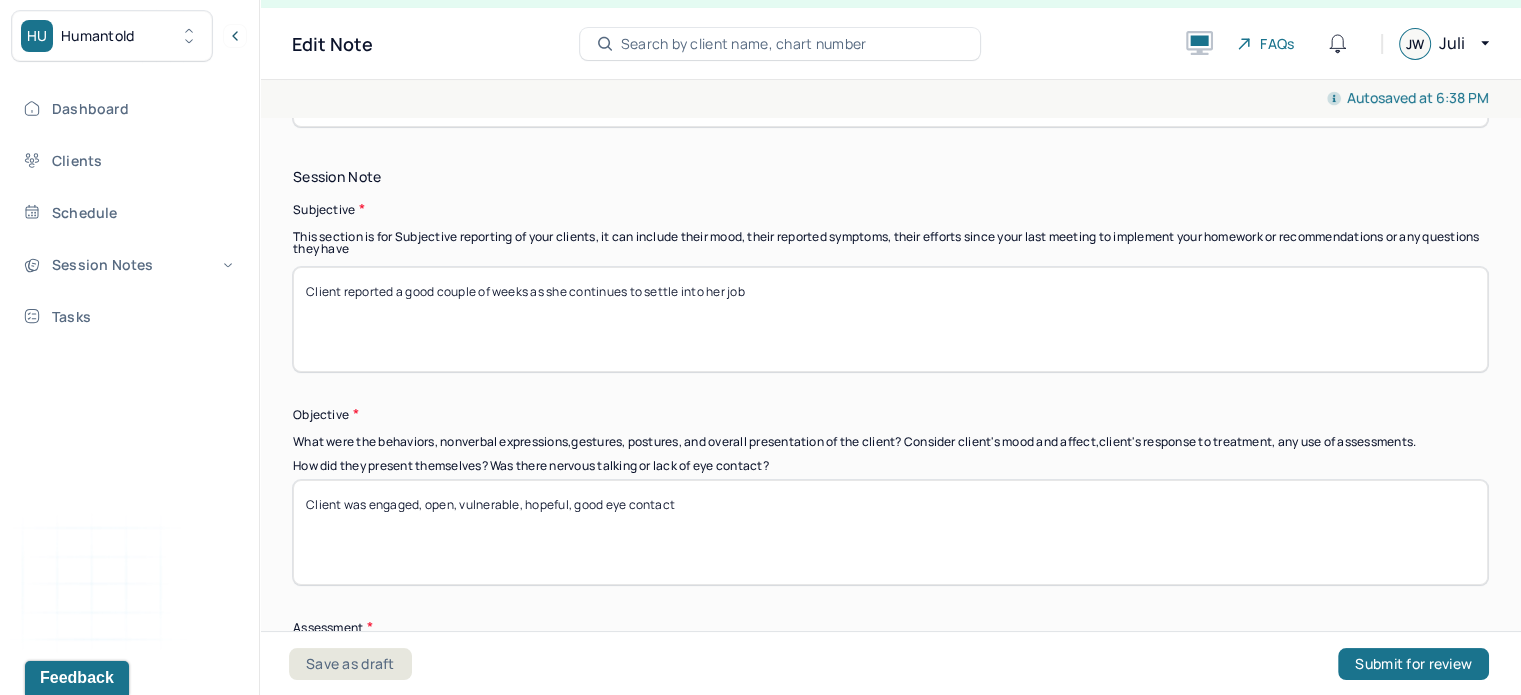click on "Client reported a good couple of weeks as she contonues to settle into her job" at bounding box center [890, 319] 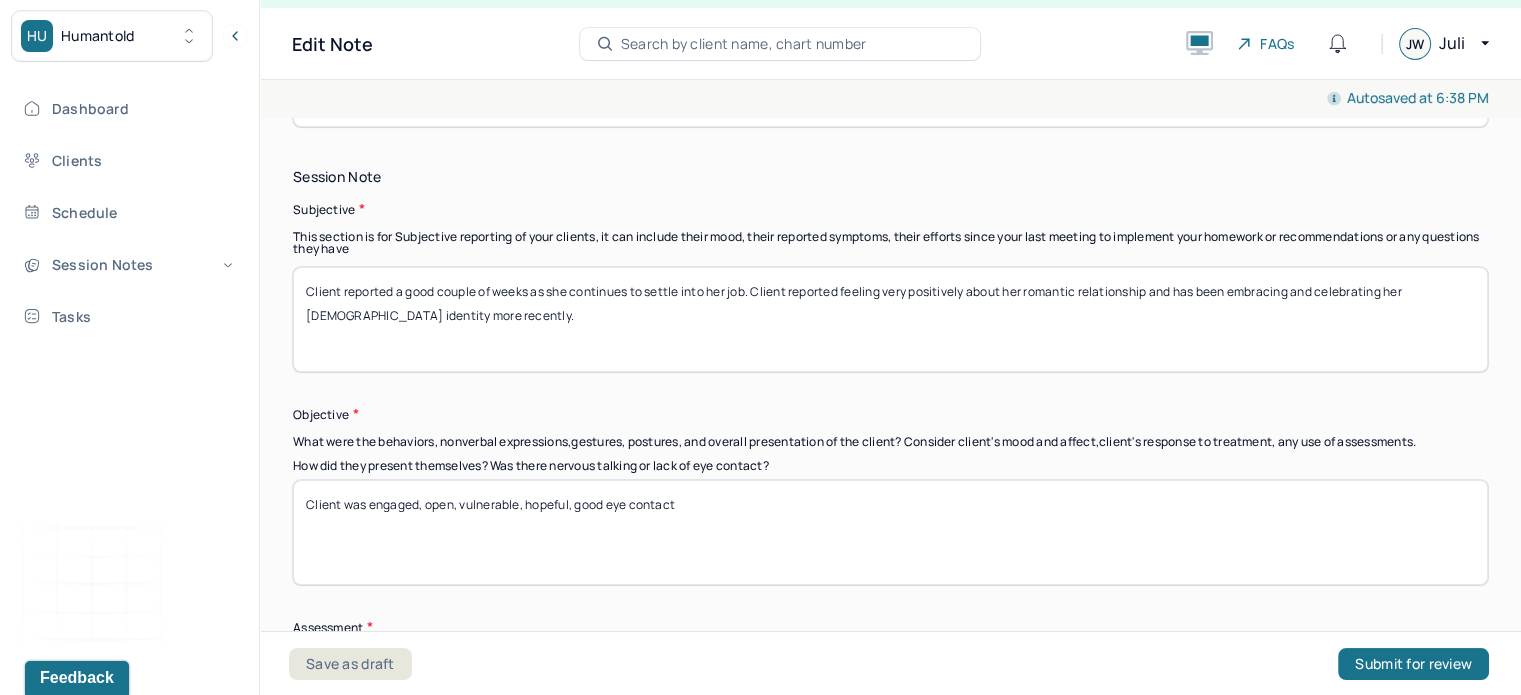 scroll, scrollTop: 1411, scrollLeft: 0, axis: vertical 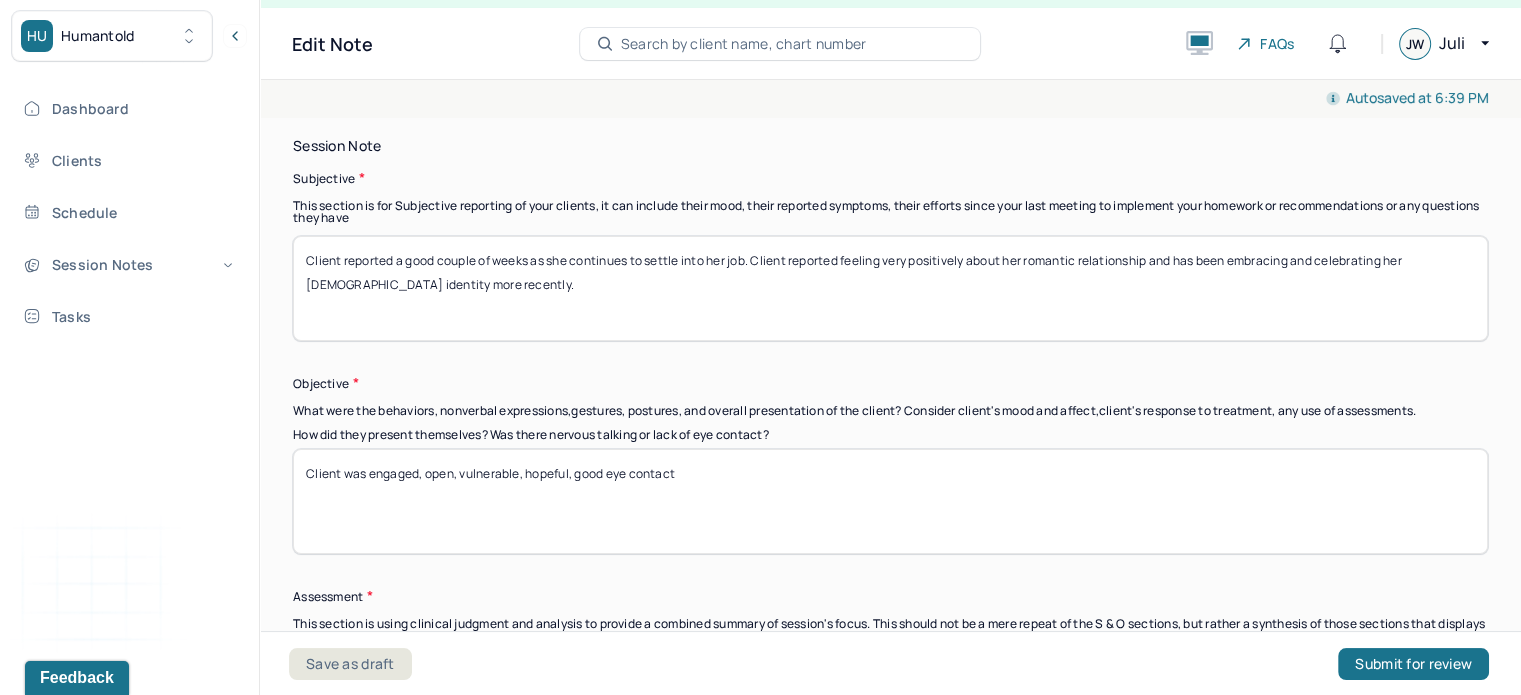 click on "Client reported a good couple of weeks as she continues to settle into her job. Client reported feeling very positively about her romantic relationship and has been embracing and celebrating her [DEMOGRAPHIC_DATA] identity more recently." at bounding box center [890, 288] 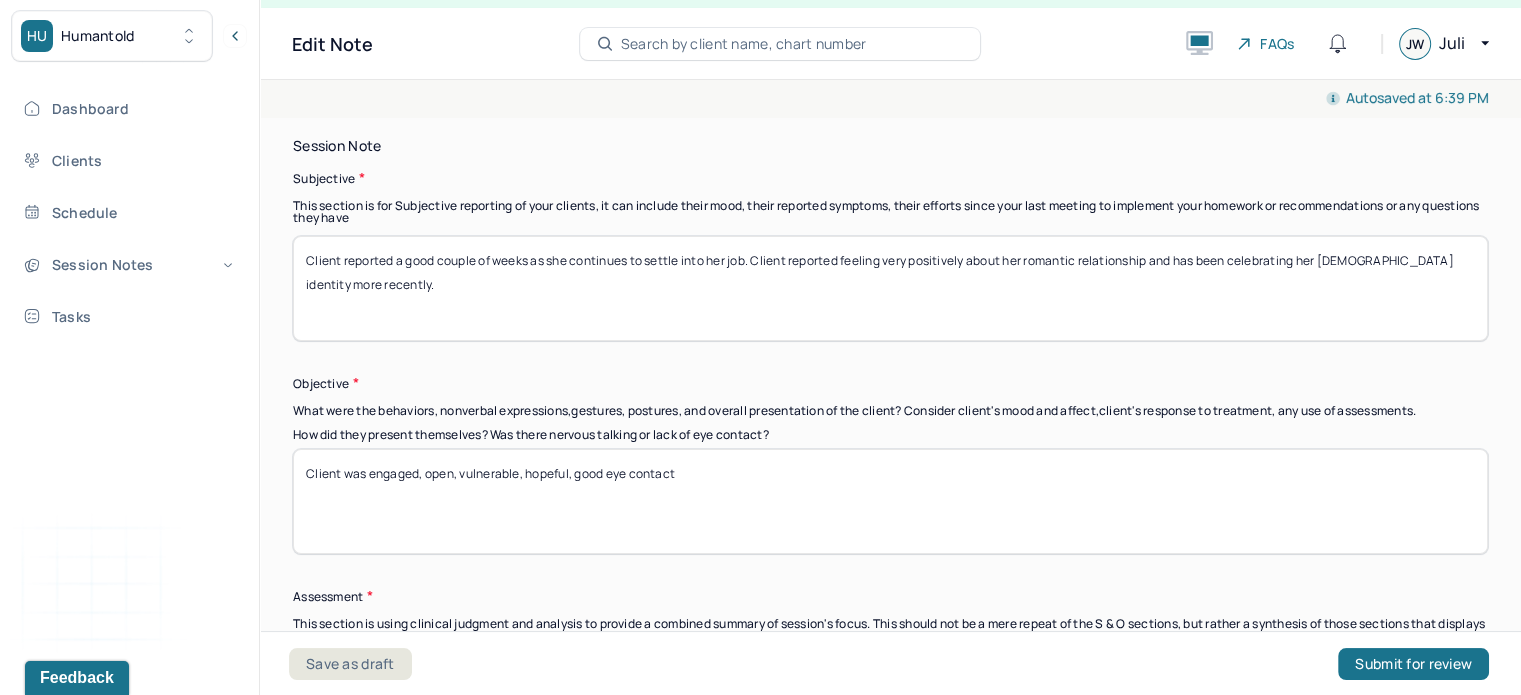 scroll, scrollTop: 1588, scrollLeft: 0, axis: vertical 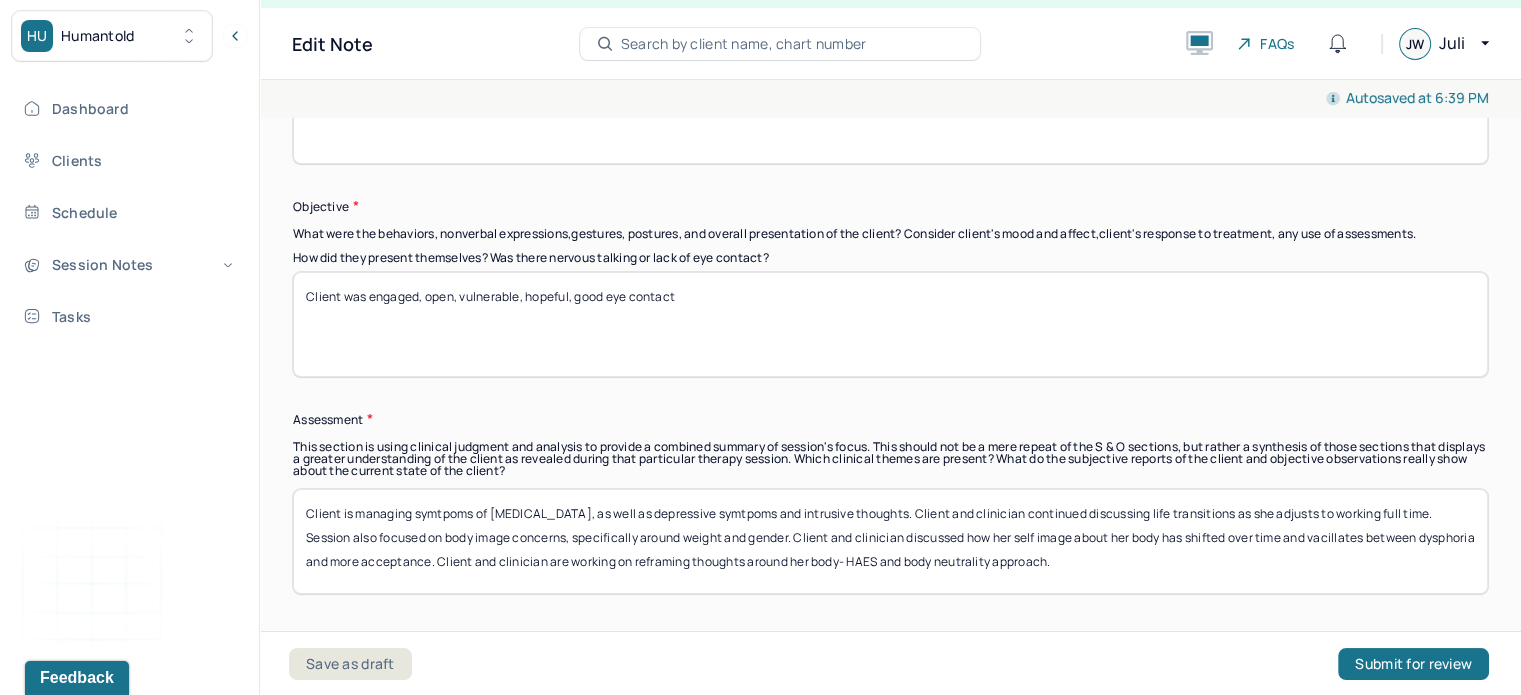 type on "Client reported a good couple of weeks as she continues to settle into her job. Client reported feeling very positively about her romantic relationship and has been celebrating her [DEMOGRAPHIC_DATA] identity more recently." 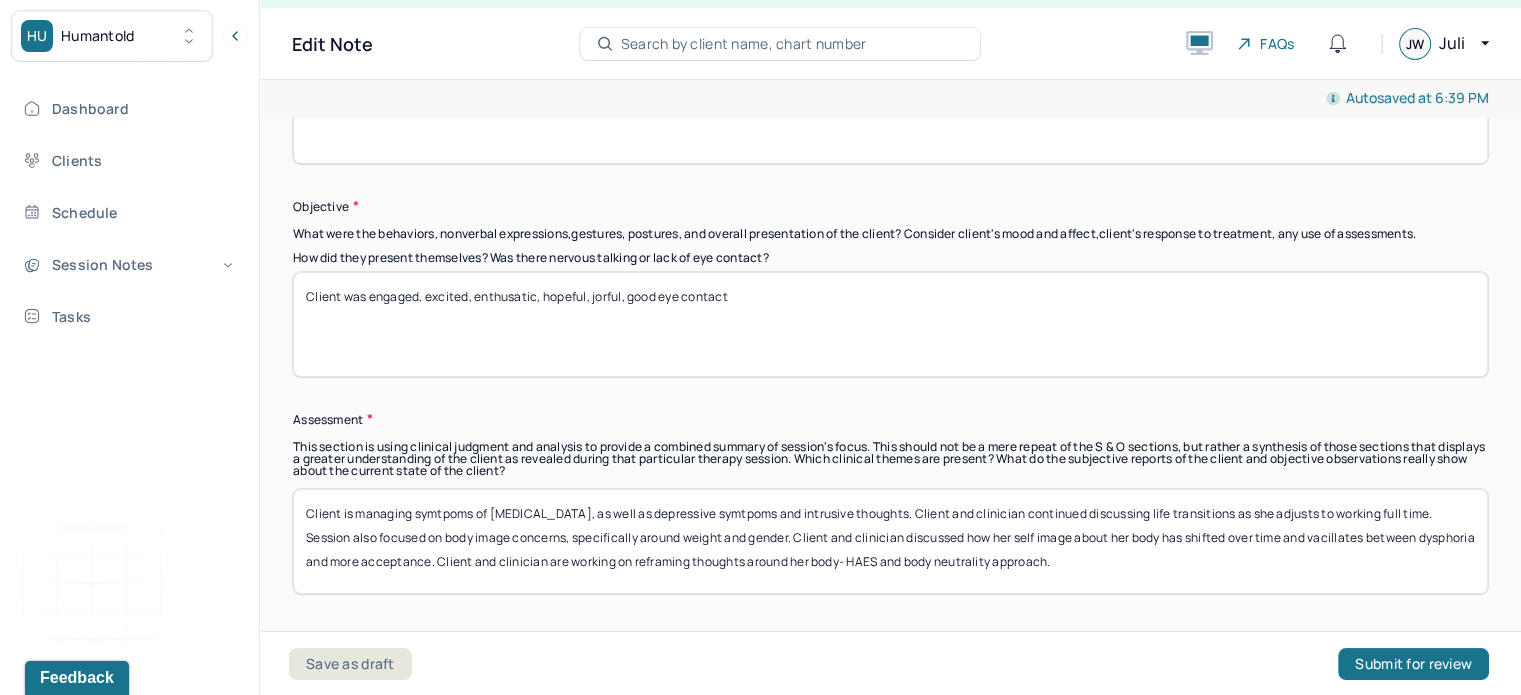 click on "Client was engaged, open, vulnerable, hopeful, good eye contact" at bounding box center (890, 324) 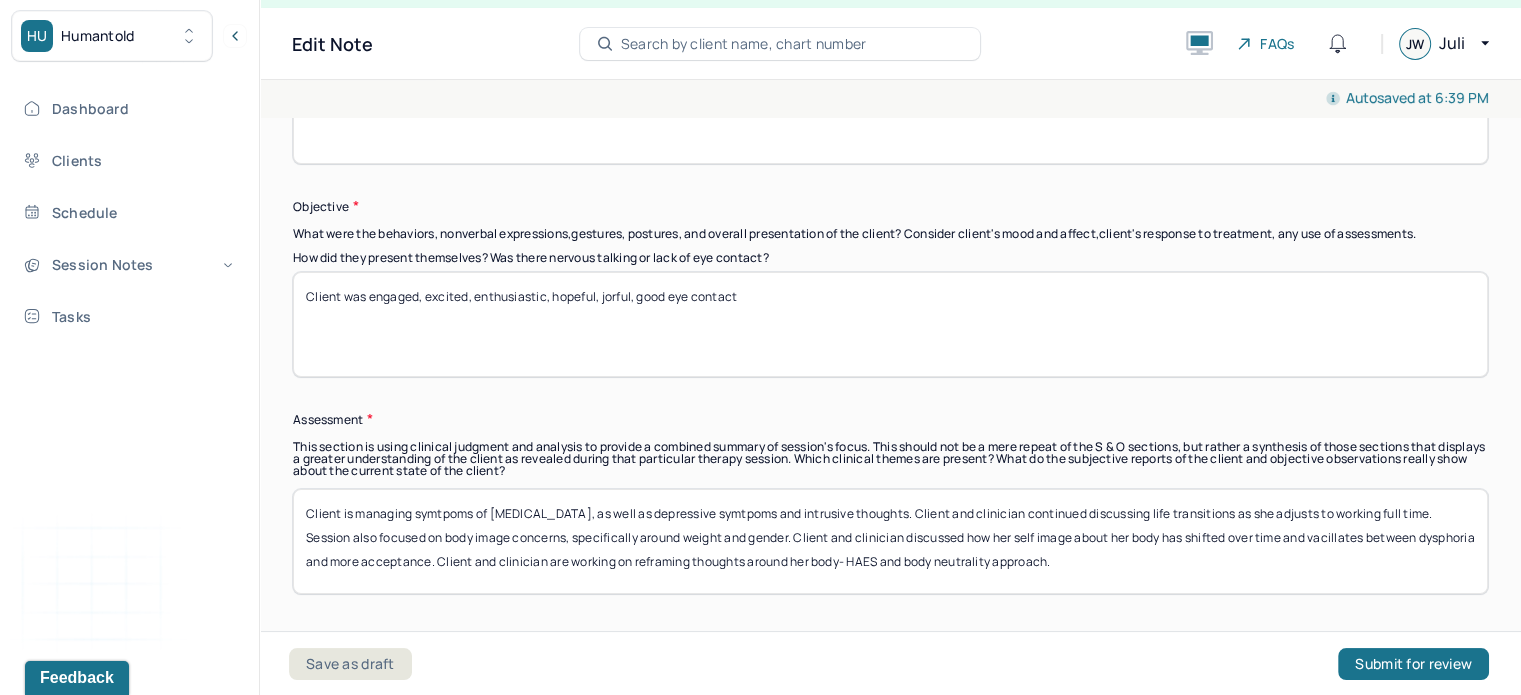click on "Client was engaged, excited, enthusatic, hopeful, jorful, good eye contact" at bounding box center (890, 324) 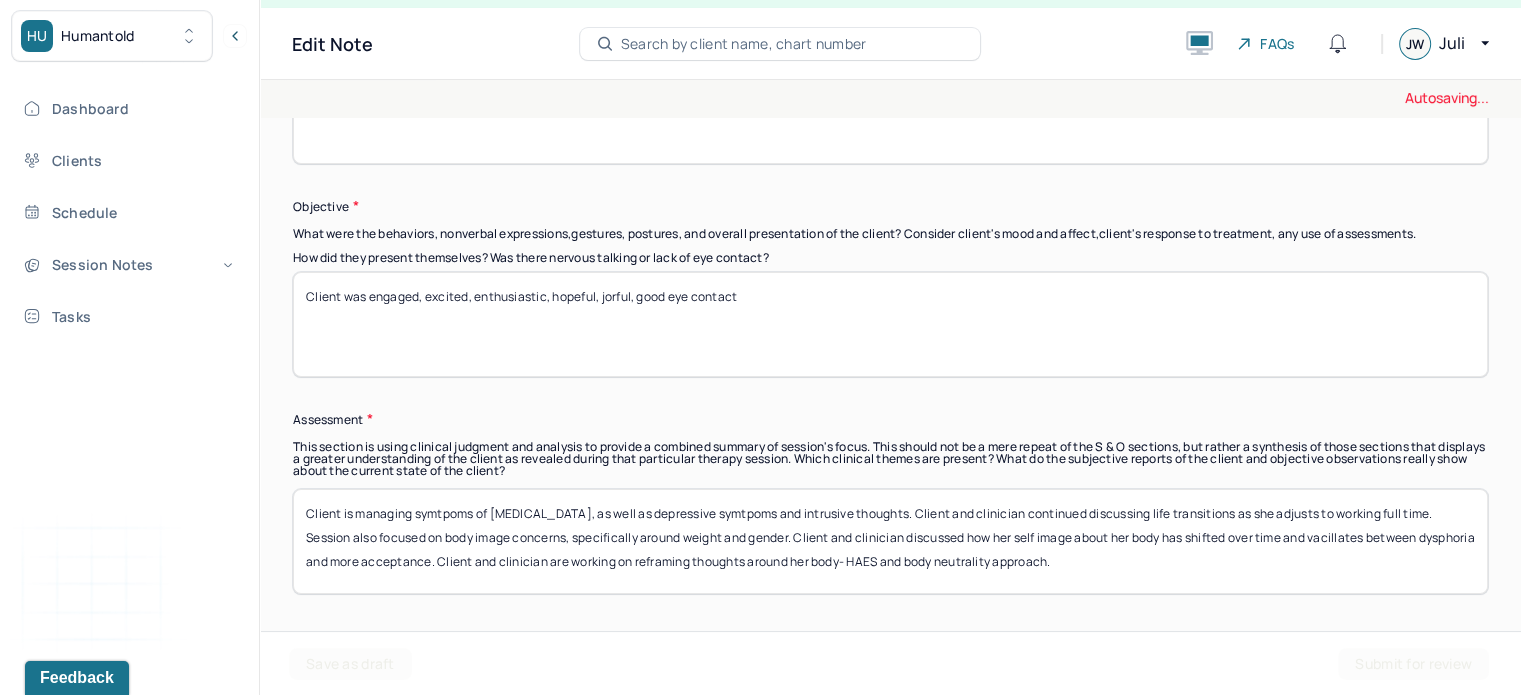click on "Client was engaged, excited, enthusatic, hopeful, jorful, good eye contact" at bounding box center (890, 324) 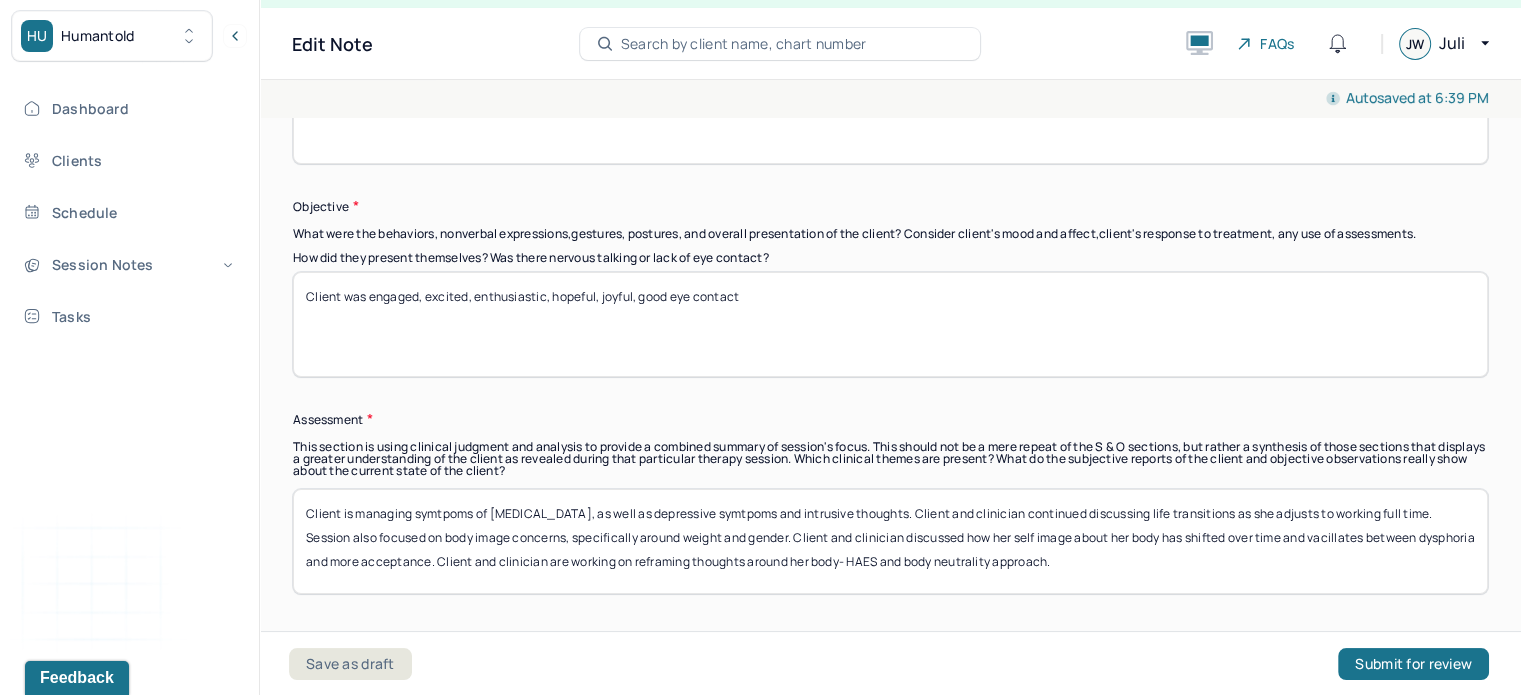 scroll, scrollTop: 1738, scrollLeft: 0, axis: vertical 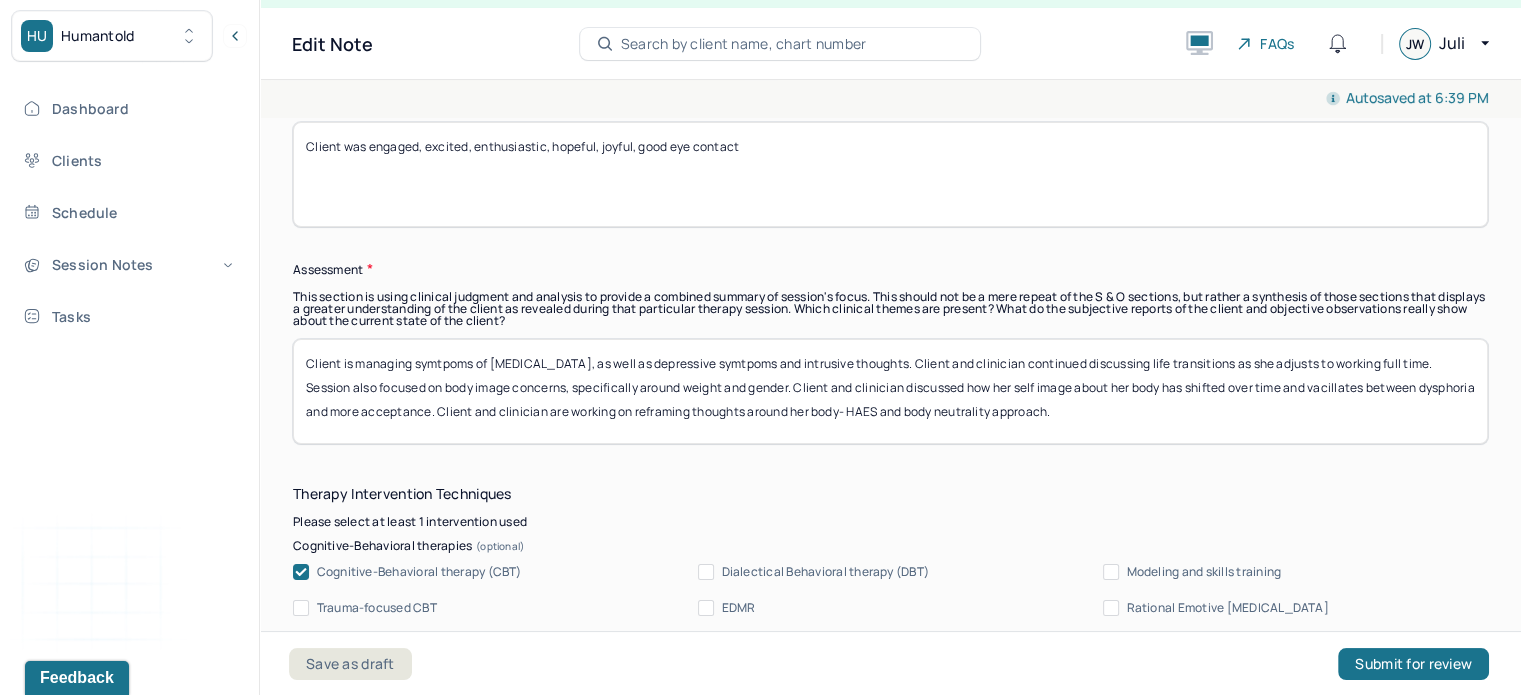 type on "Client was engaged, excited, enthusiastic, hopeful, joyful, good eye contact" 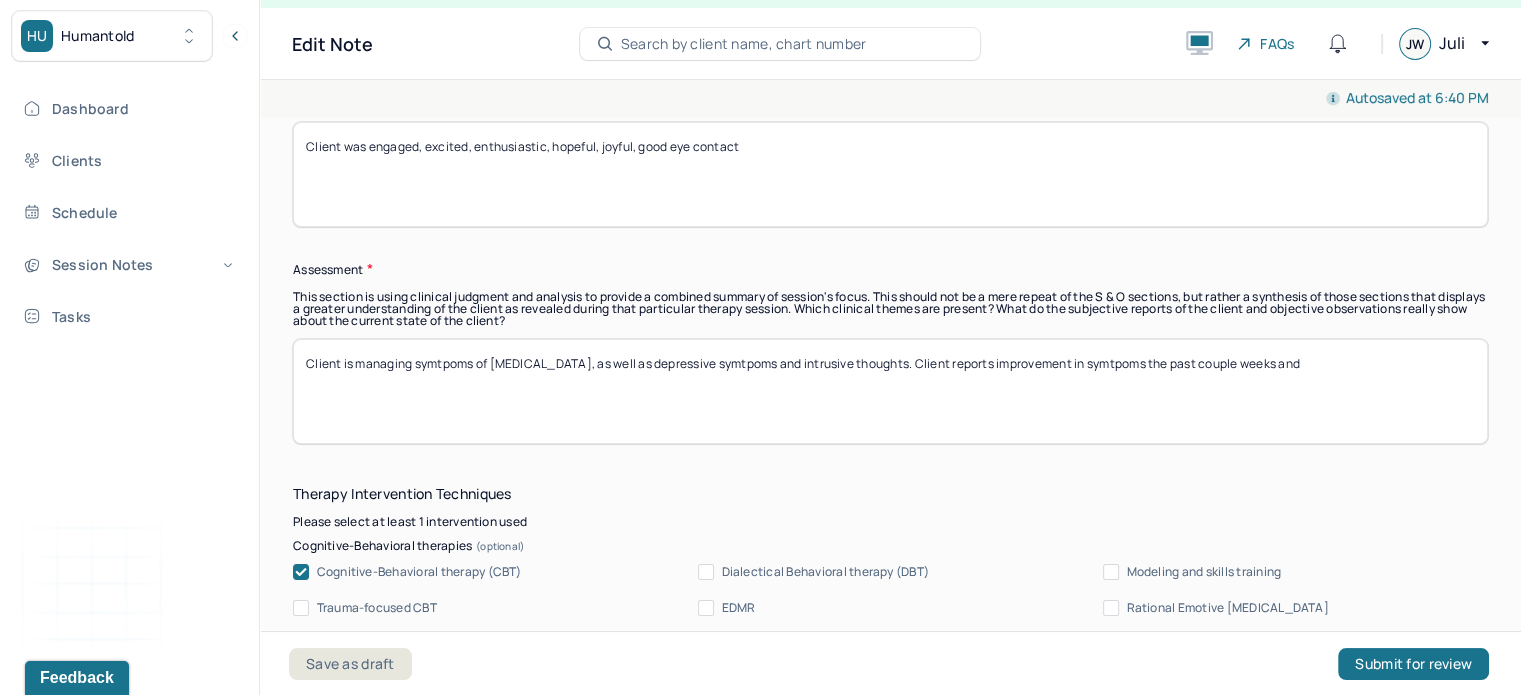 click on "Client is managing symtpoms of [MEDICAL_DATA], as well as depressive symtpoms and intrusive thoughts. Client reports imrpovement in symtpoms the past couple weeks and" at bounding box center (890, 391) 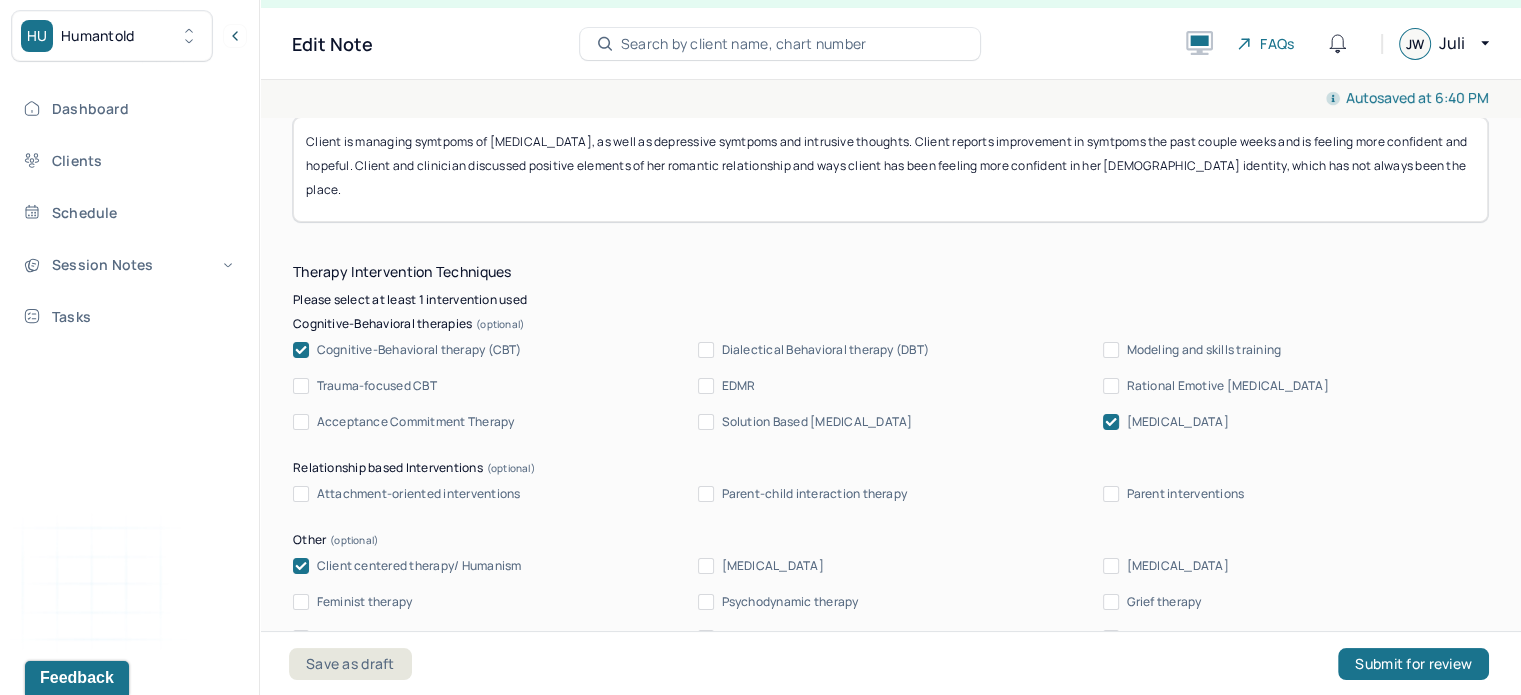scroll, scrollTop: 1676, scrollLeft: 0, axis: vertical 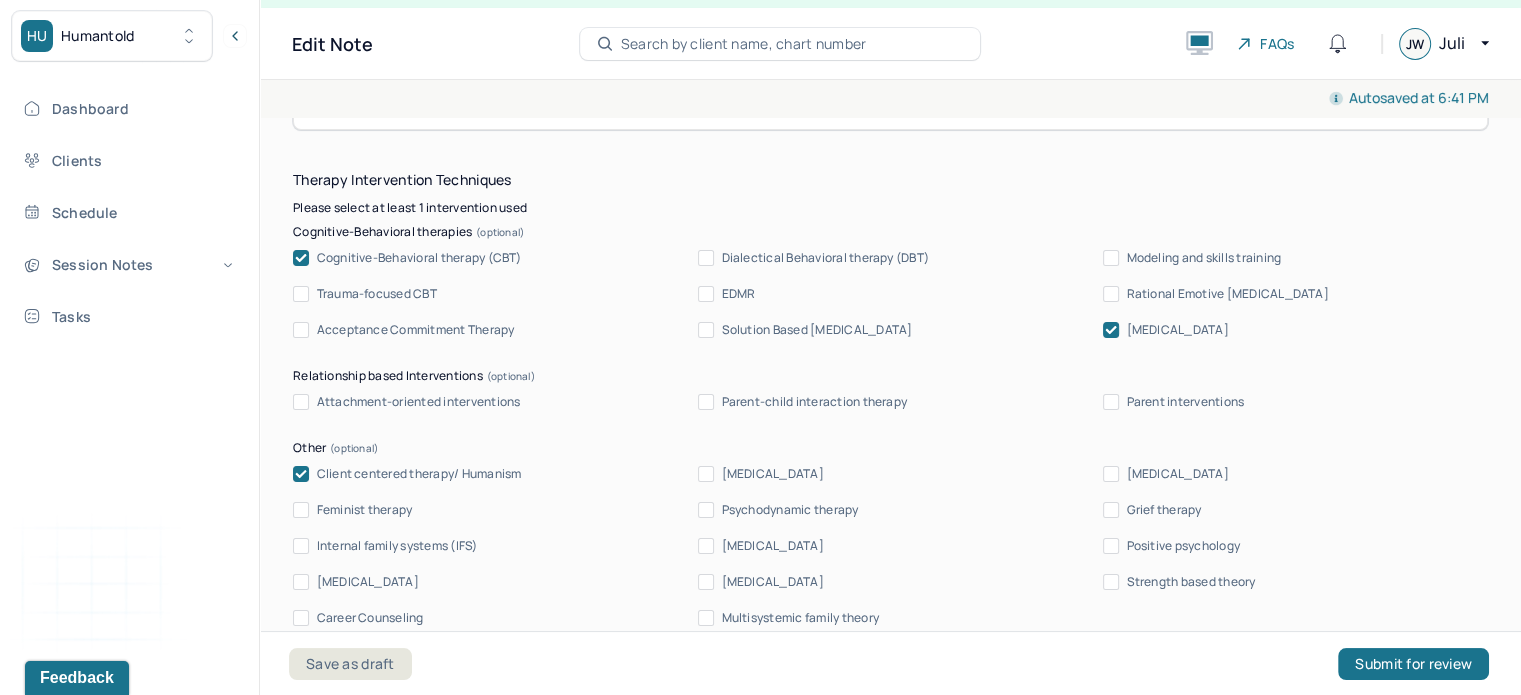 type on "Client is managing symtpoms of [MEDICAL_DATA], as well as depressive symtpoms and intrusive thoughts. Client reports improvement in symtpoms the past couple weeks and is feeling more confident and hopeful. Client and clinician discussed positive elements of her romantic relationship and ways client has been feeling more confident in her [DEMOGRAPHIC_DATA] identity, which has not always been the place. Strengths based and gender affirming approaches utilized." 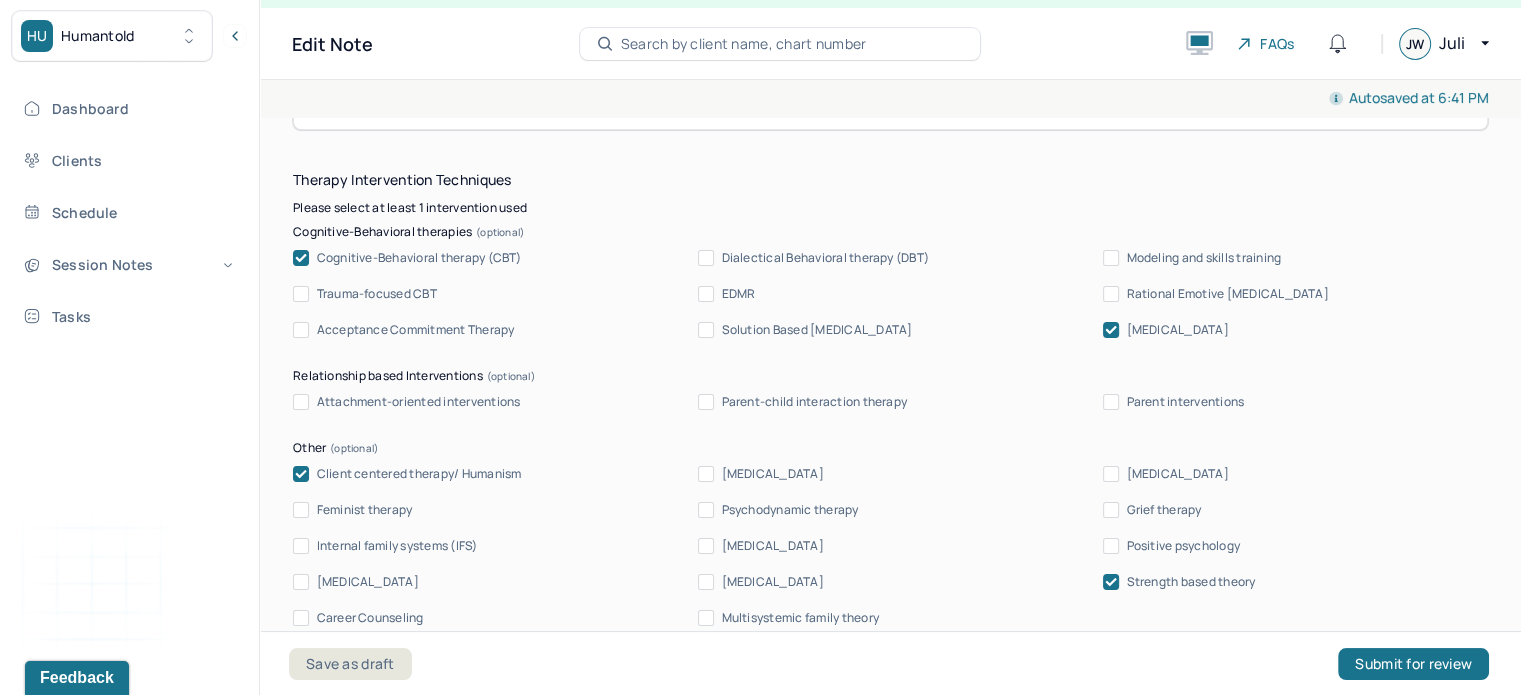 click on "Positive psychology" at bounding box center [1183, 546] 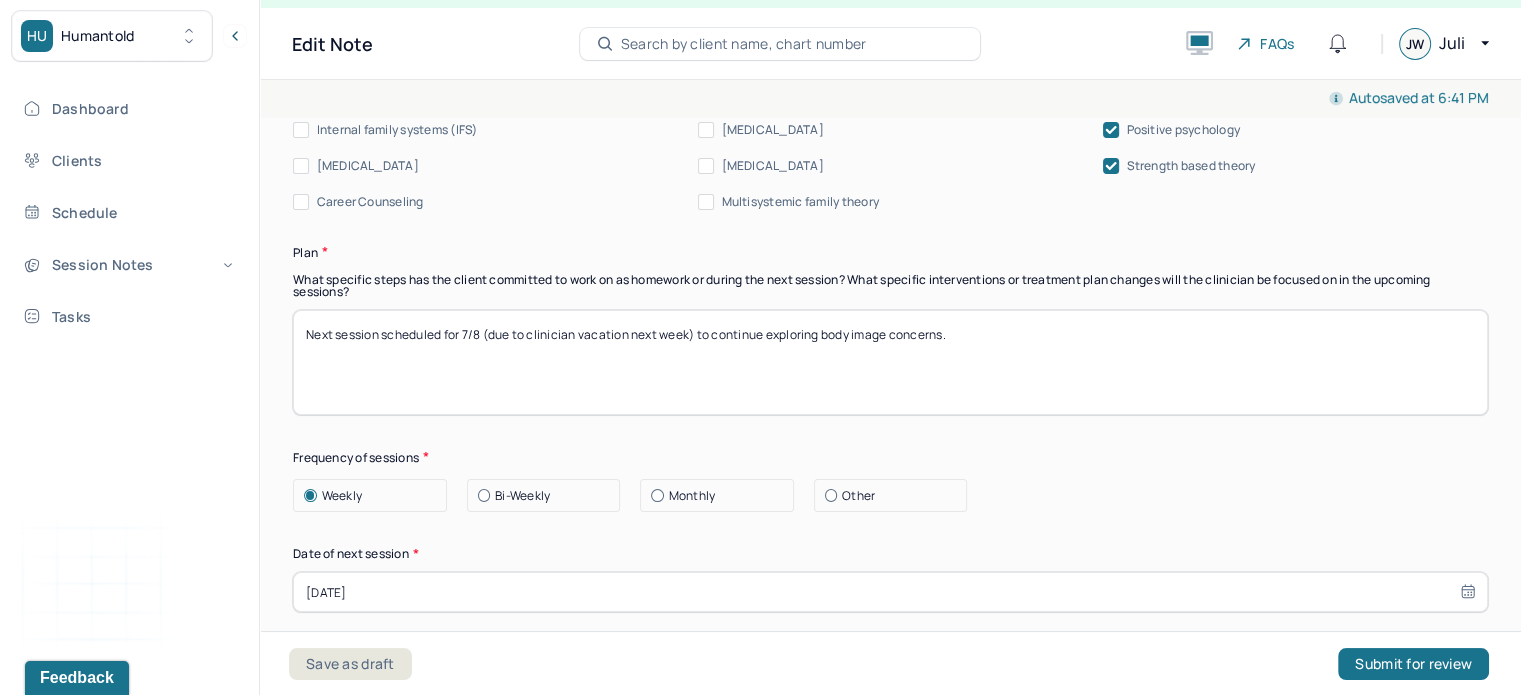 scroll, scrollTop: 2470, scrollLeft: 0, axis: vertical 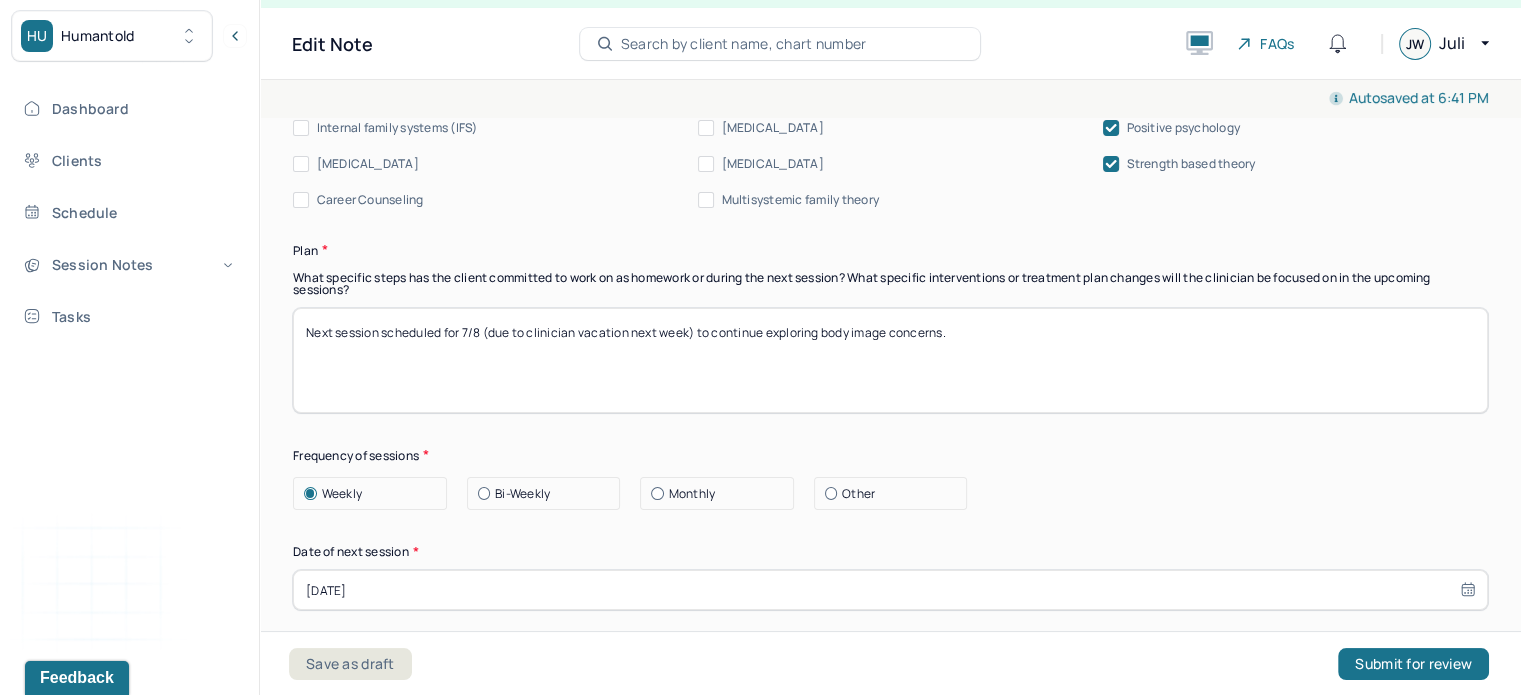drag, startPoint x: 994, startPoint y: 315, endPoint x: 471, endPoint y: 316, distance: 523.001 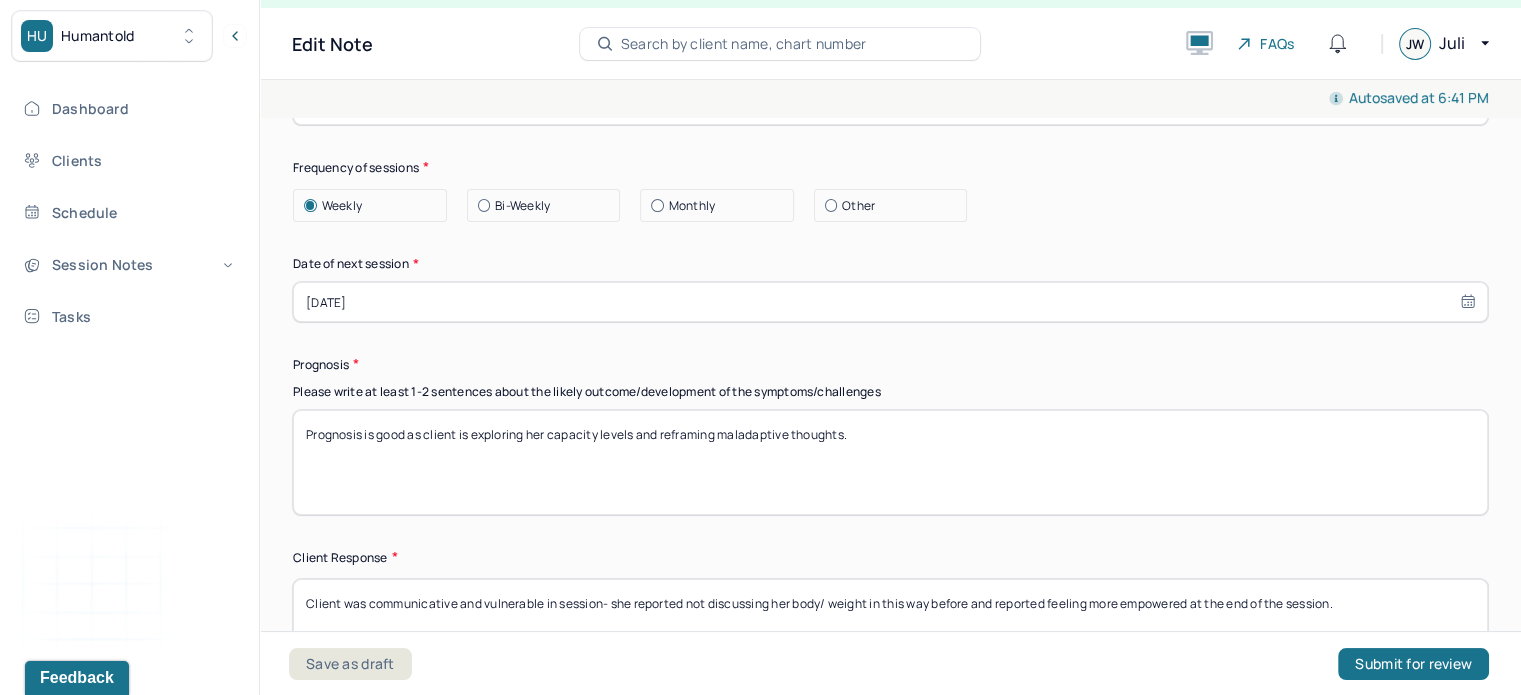scroll, scrollTop: 2770, scrollLeft: 0, axis: vertical 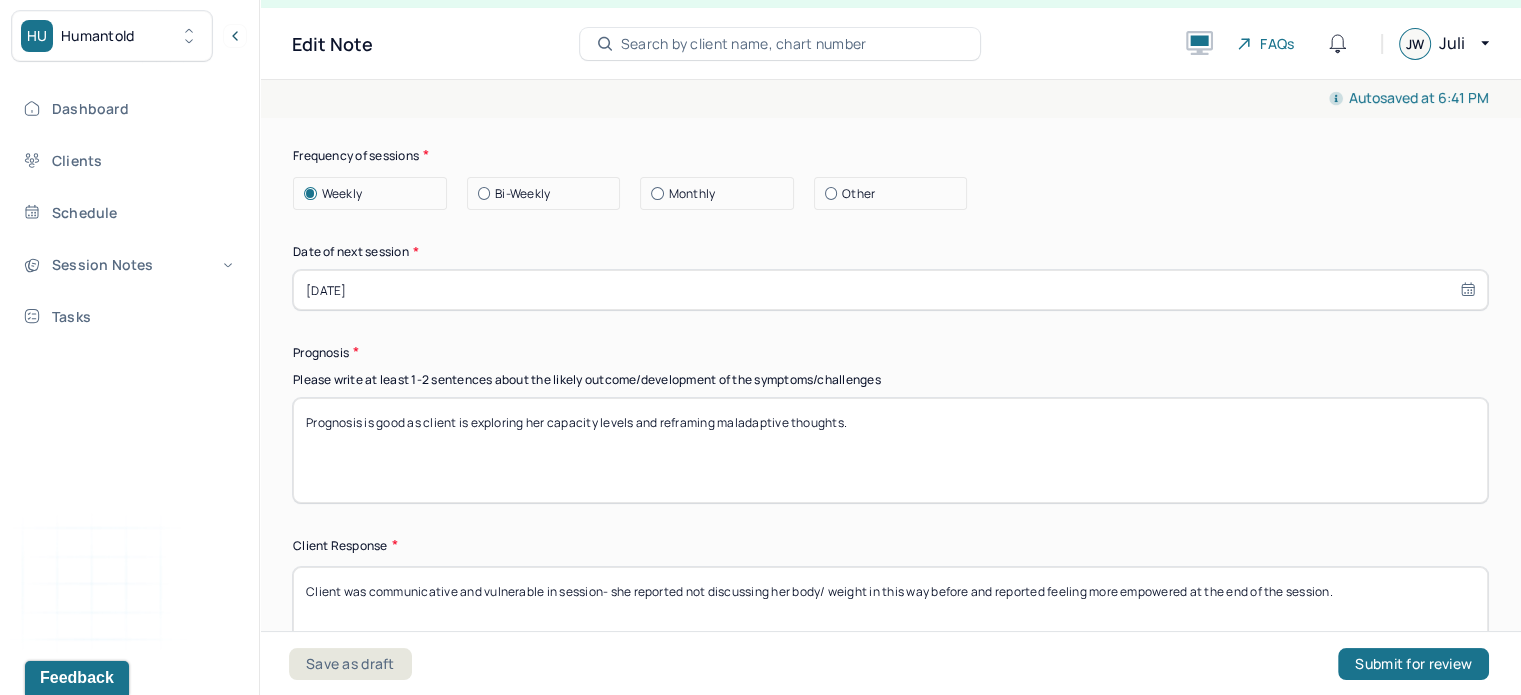 type on "Next session scheduled for 7/15 to continue exploring identity and relationships" 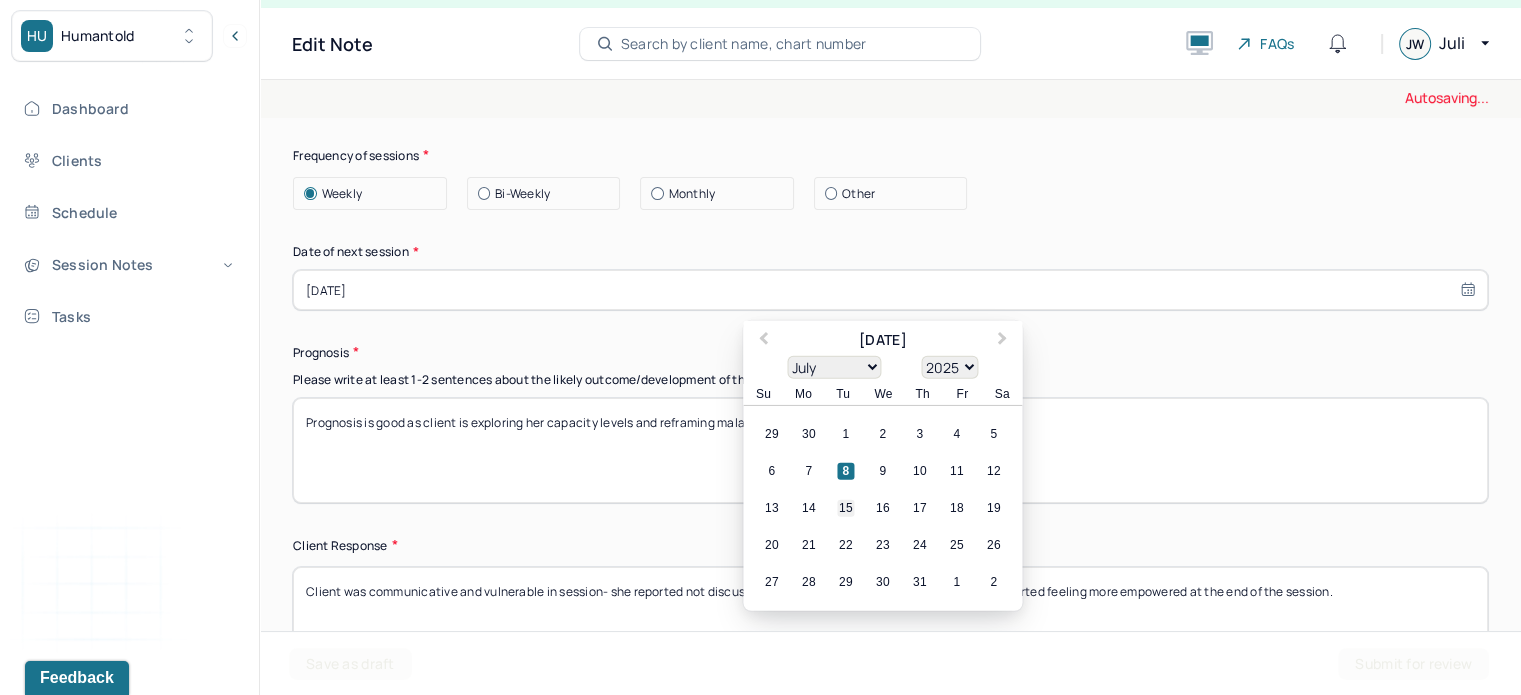 click on "15" at bounding box center [845, 507] 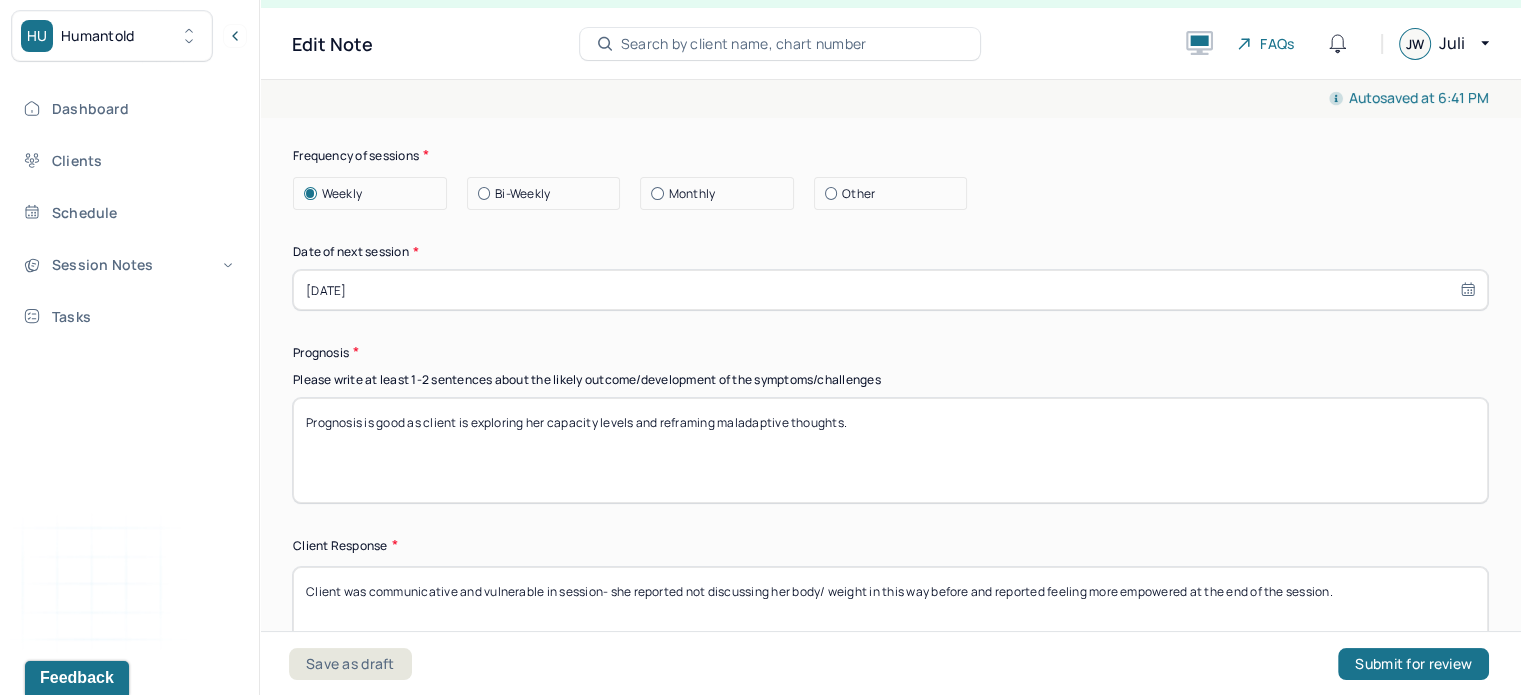 drag, startPoint x: 1004, startPoint y: 424, endPoint x: 476, endPoint y: 406, distance: 528.3067 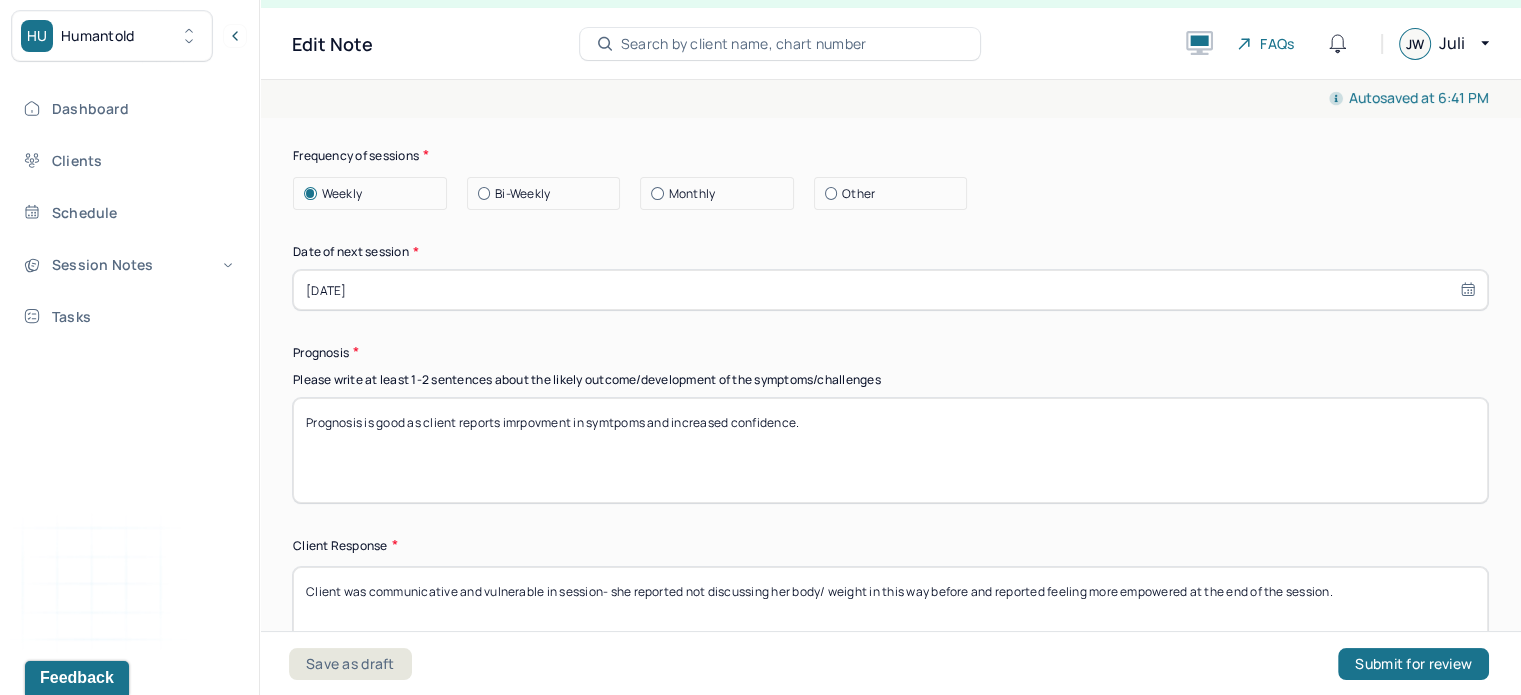 click on "Prognosis is good as client is exploring her capacity levels and reframing maladaptive thoughts." at bounding box center [890, 450] 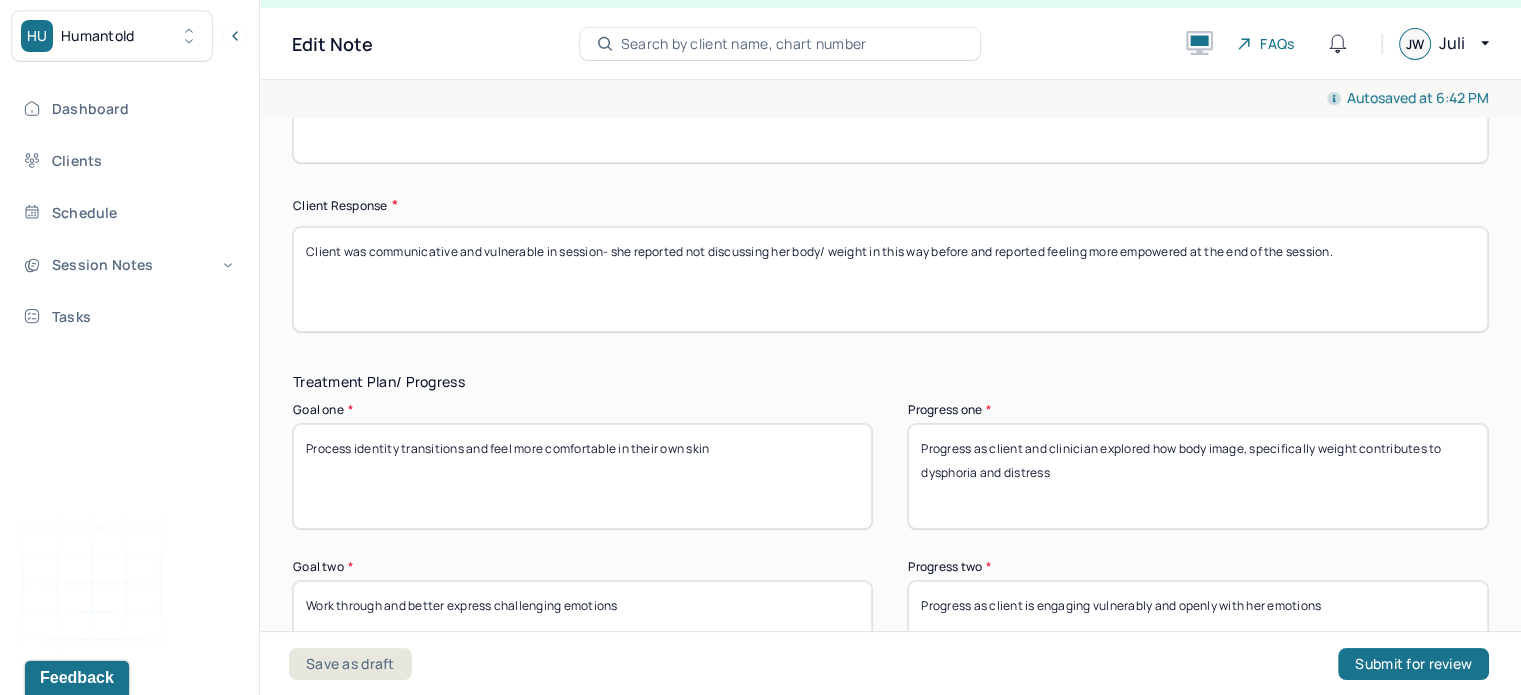 scroll, scrollTop: 3019, scrollLeft: 0, axis: vertical 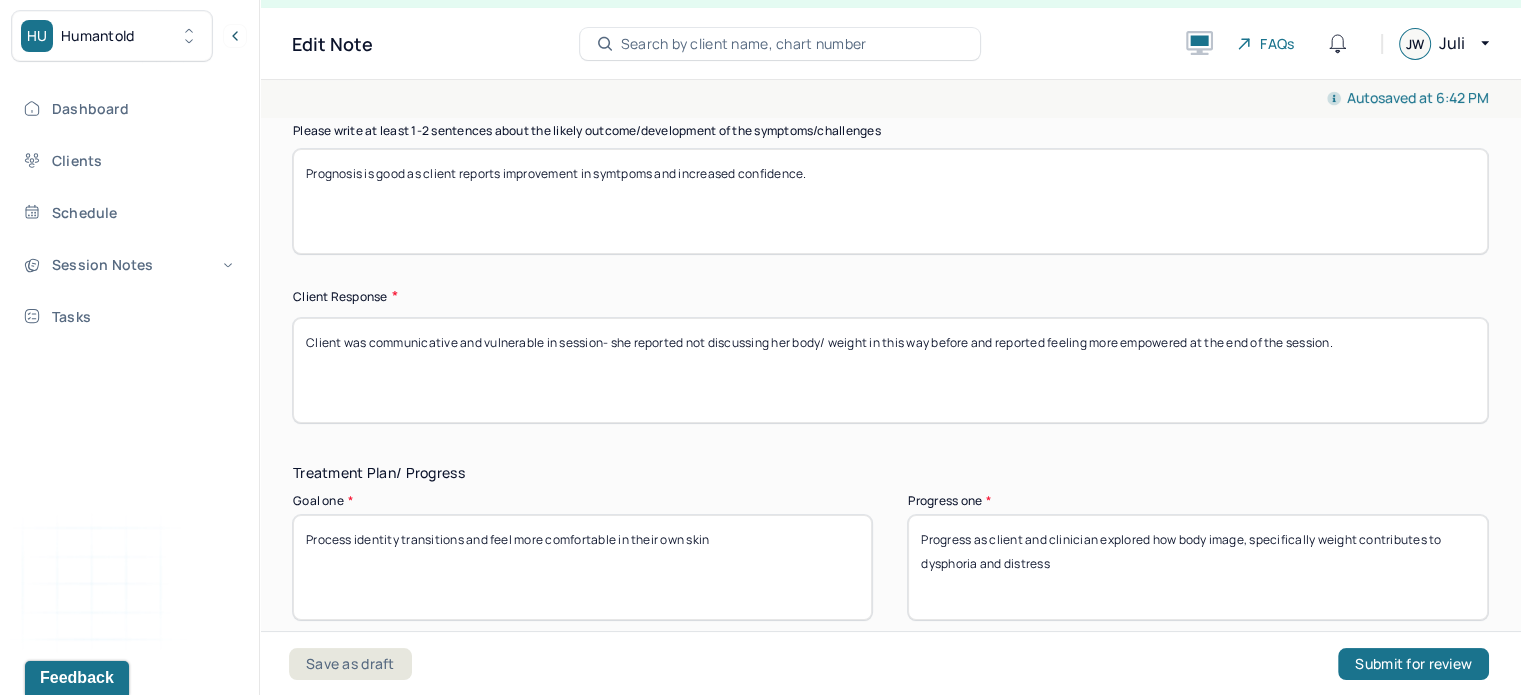 type on "Prognosis is good as client reports improvement in symtpoms and increased confidence." 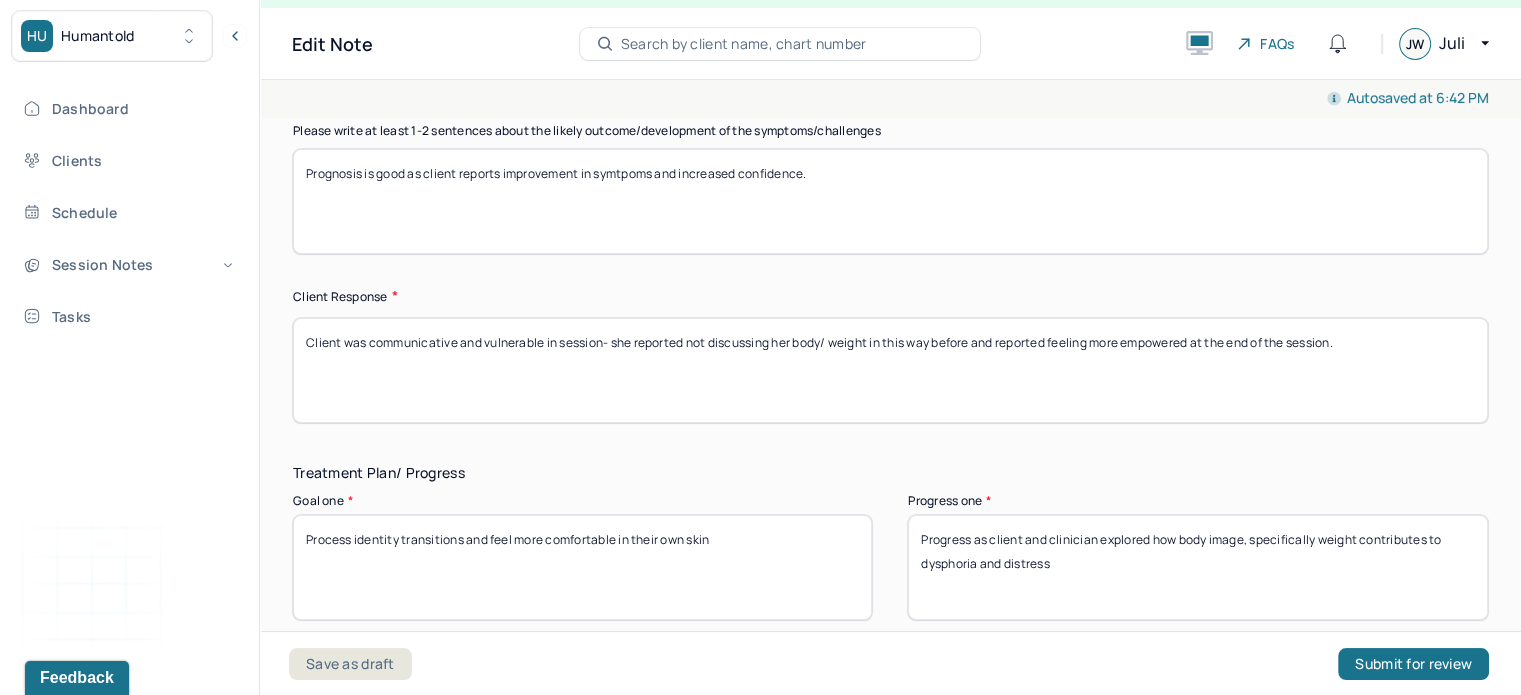 drag, startPoint x: 1397, startPoint y: 315, endPoint x: 366, endPoint y: 354, distance: 1031.7374 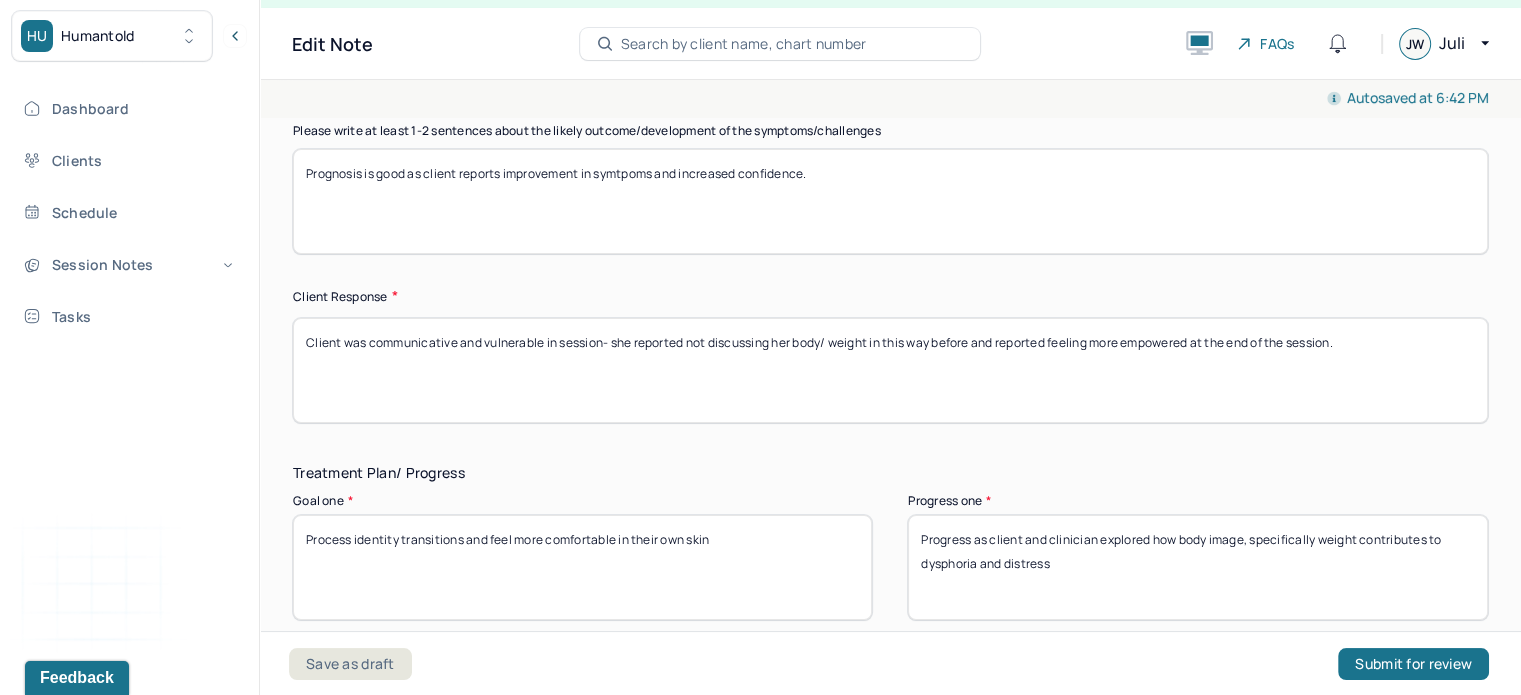 click on "Client was communicative and vulnerable in session- she reported not discussing her body/ weight in this way before and reported feeling more empowered at the end of the session." at bounding box center [890, 370] 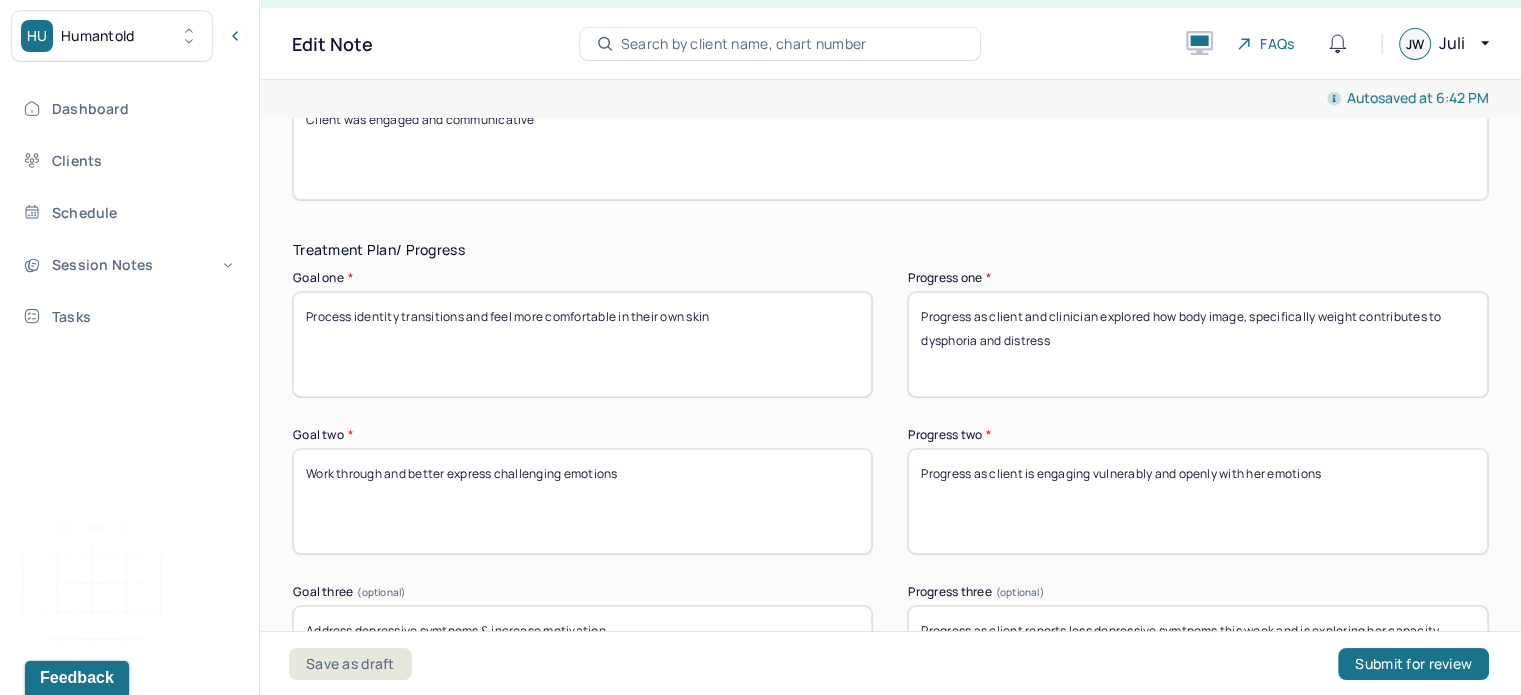 scroll, scrollTop: 3260, scrollLeft: 0, axis: vertical 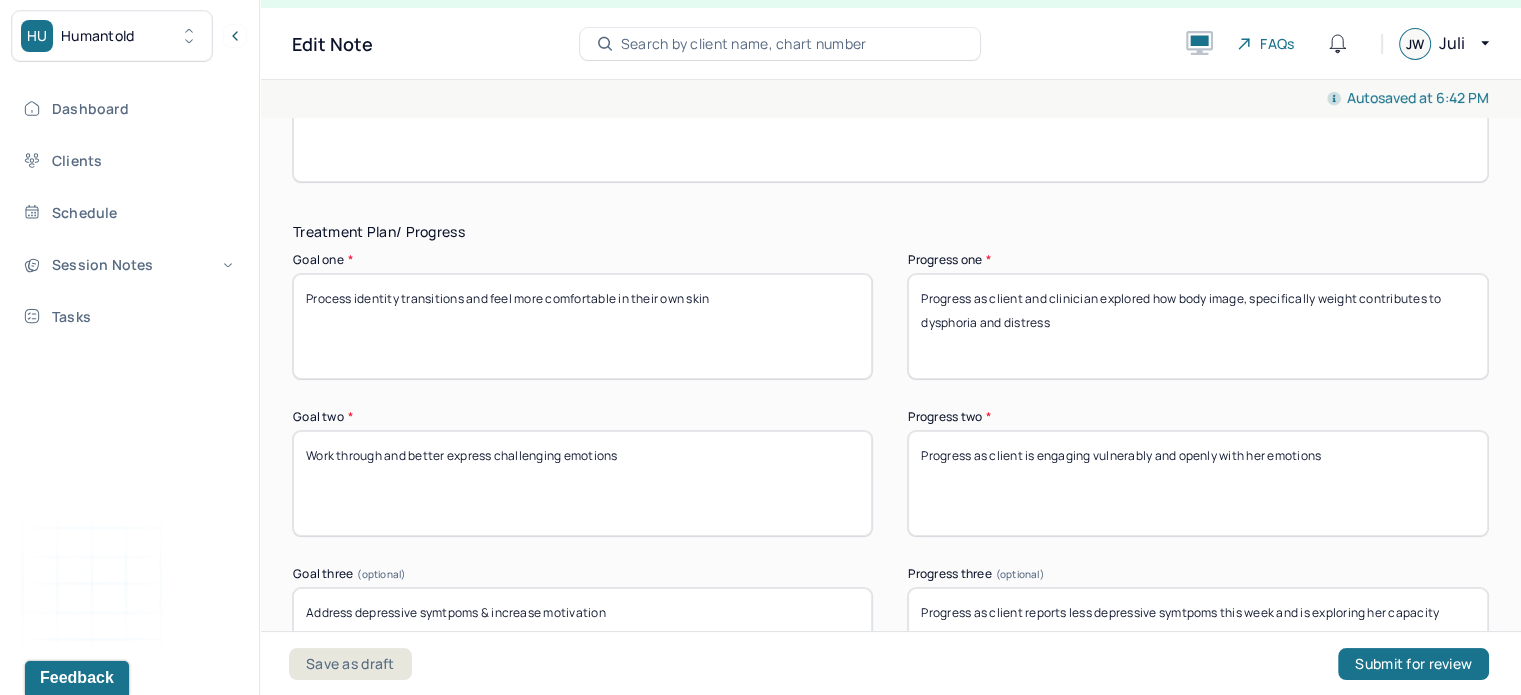 type on "Client was engaged and communicative" 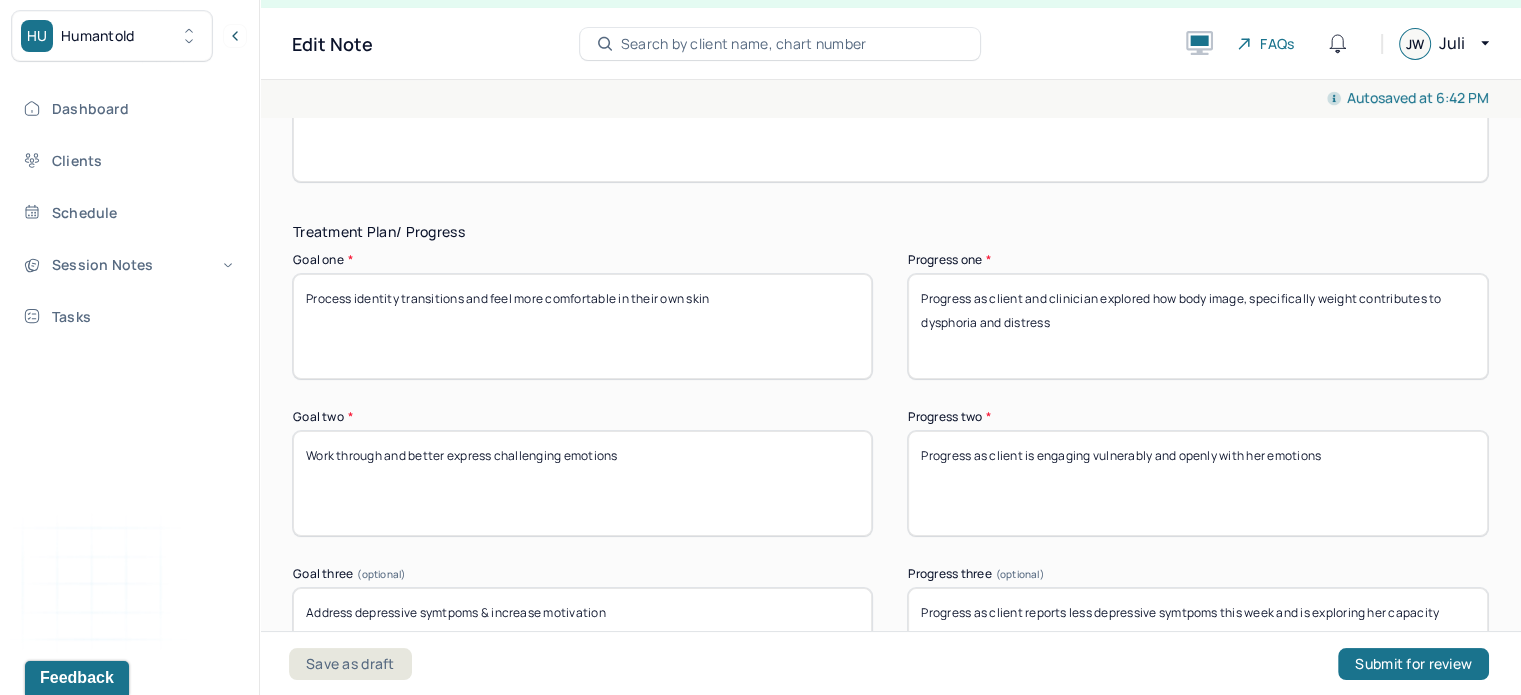 drag, startPoint x: 1103, startPoint y: 304, endPoint x: 1023, endPoint y: 283, distance: 82.710335 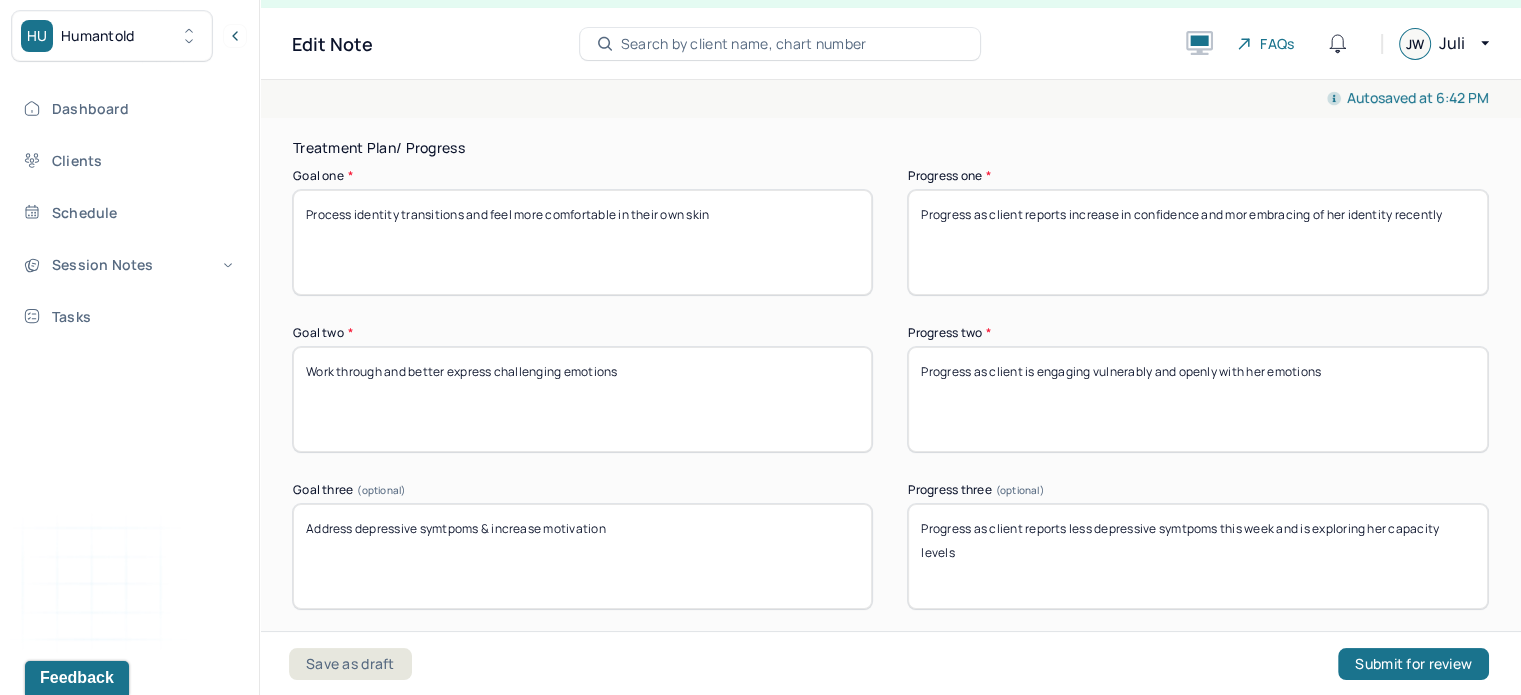 scroll, scrollTop: 3359, scrollLeft: 0, axis: vertical 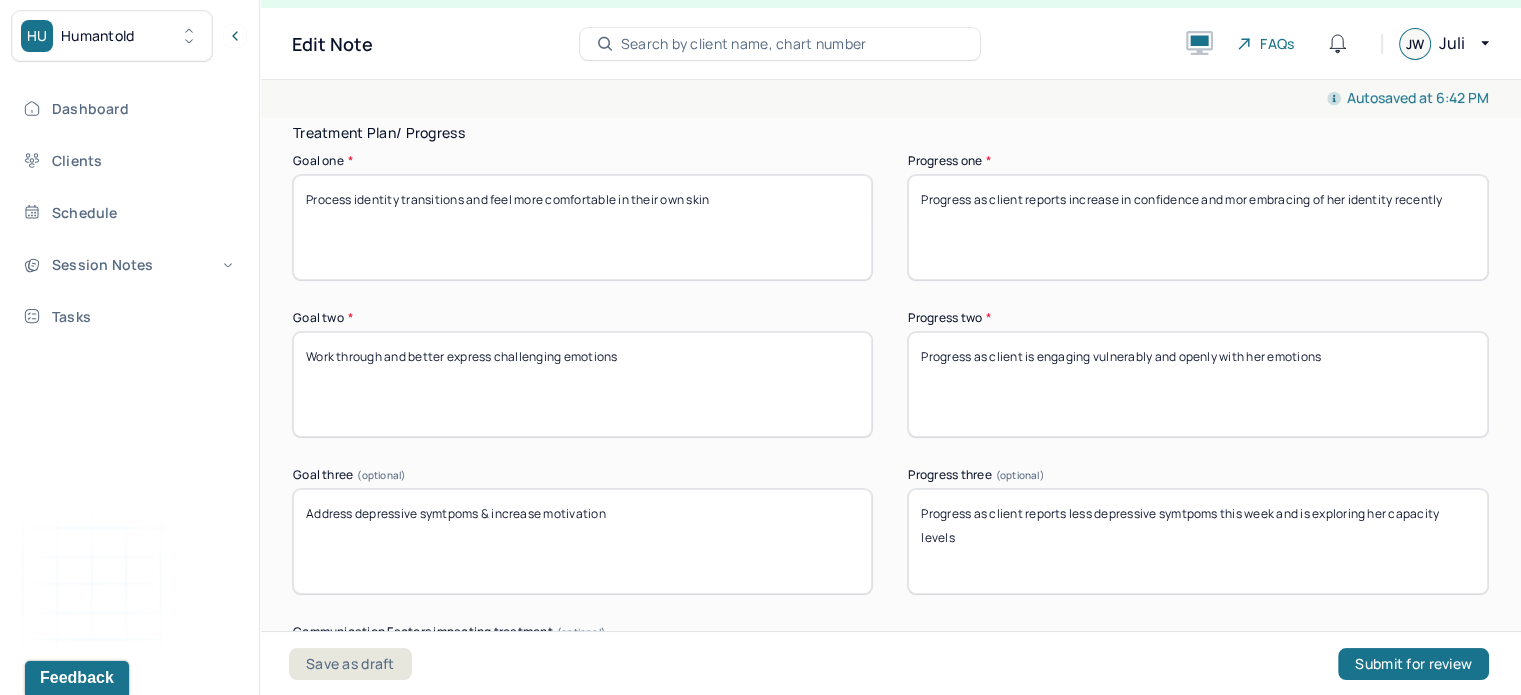 type on "Progress as client reports increase in confidence and mor embracing of her identity recently" 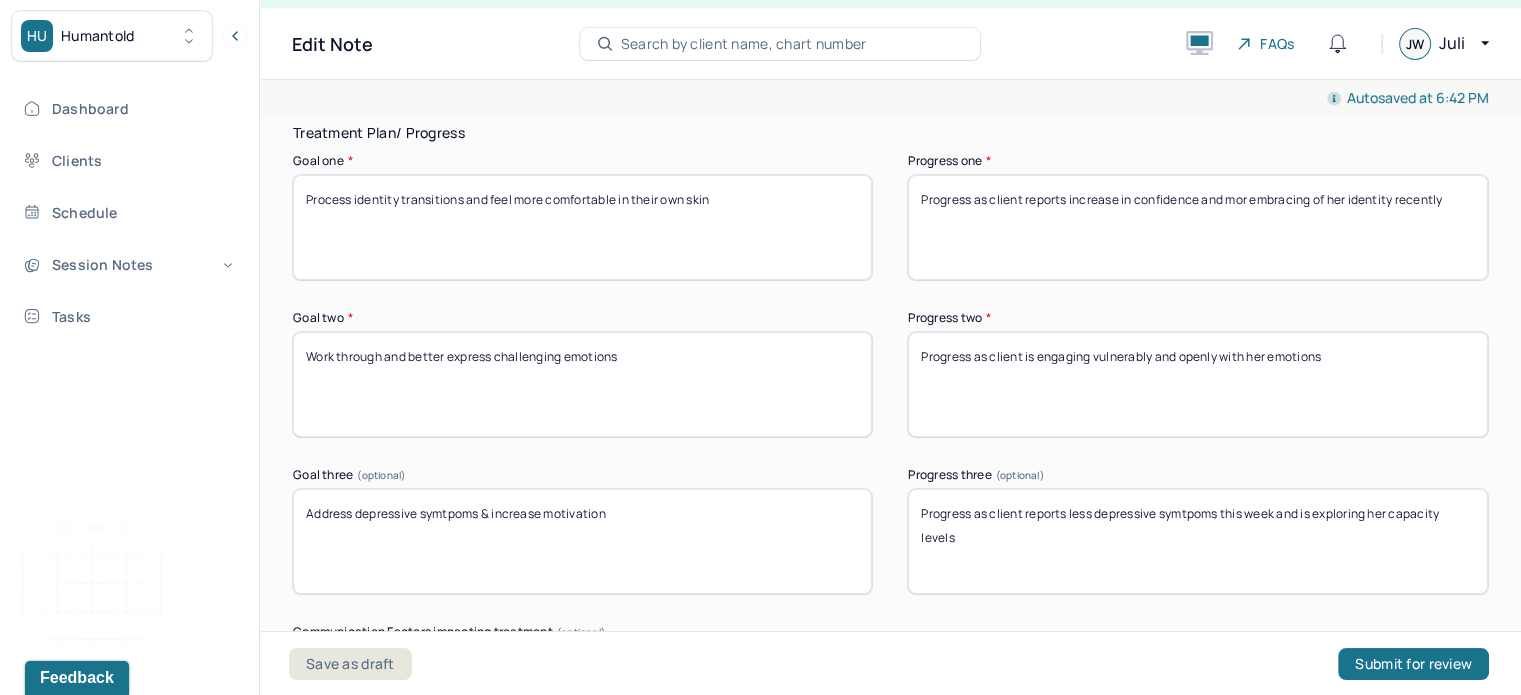 drag, startPoint x: 1399, startPoint y: 360, endPoint x: 1030, endPoint y: 335, distance: 369.84592 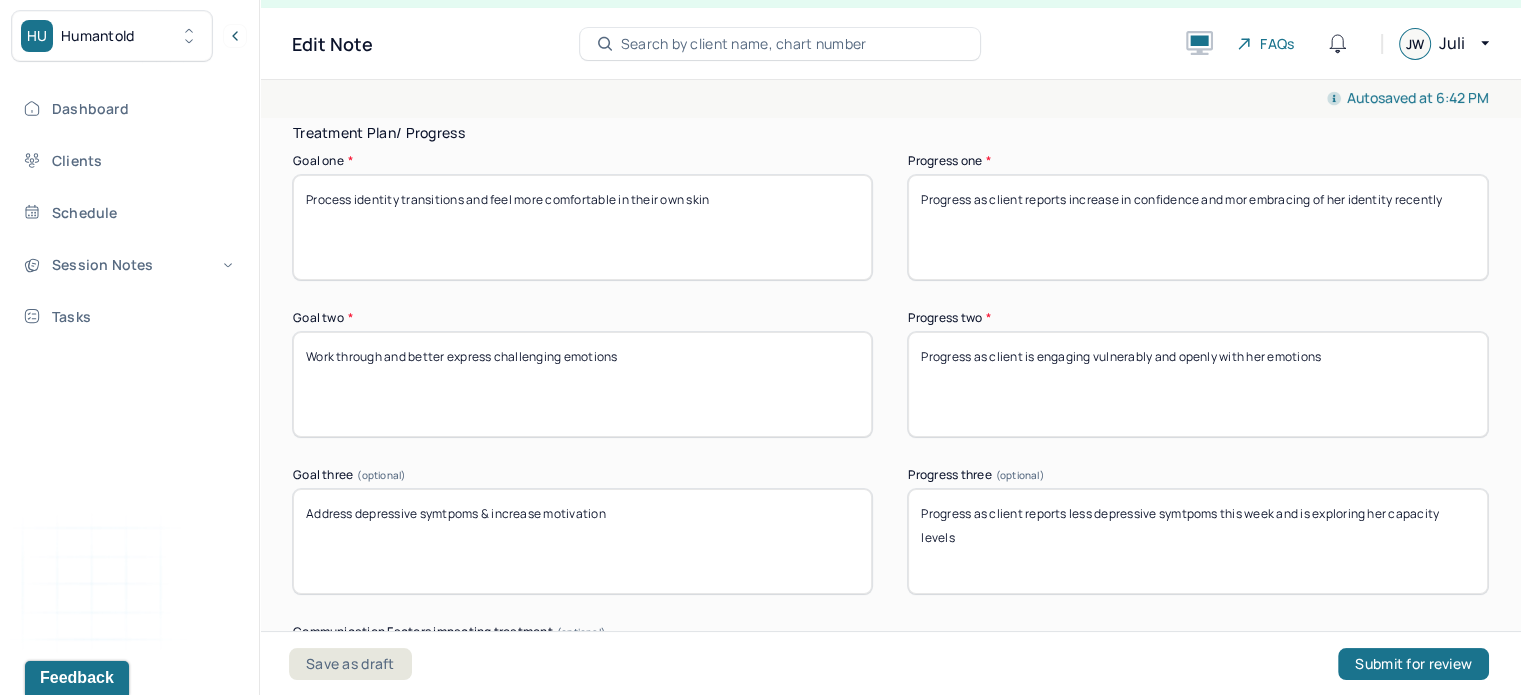 click on "Progress as client is engaging vulnerably and openly with her emotions" at bounding box center (1197, 384) 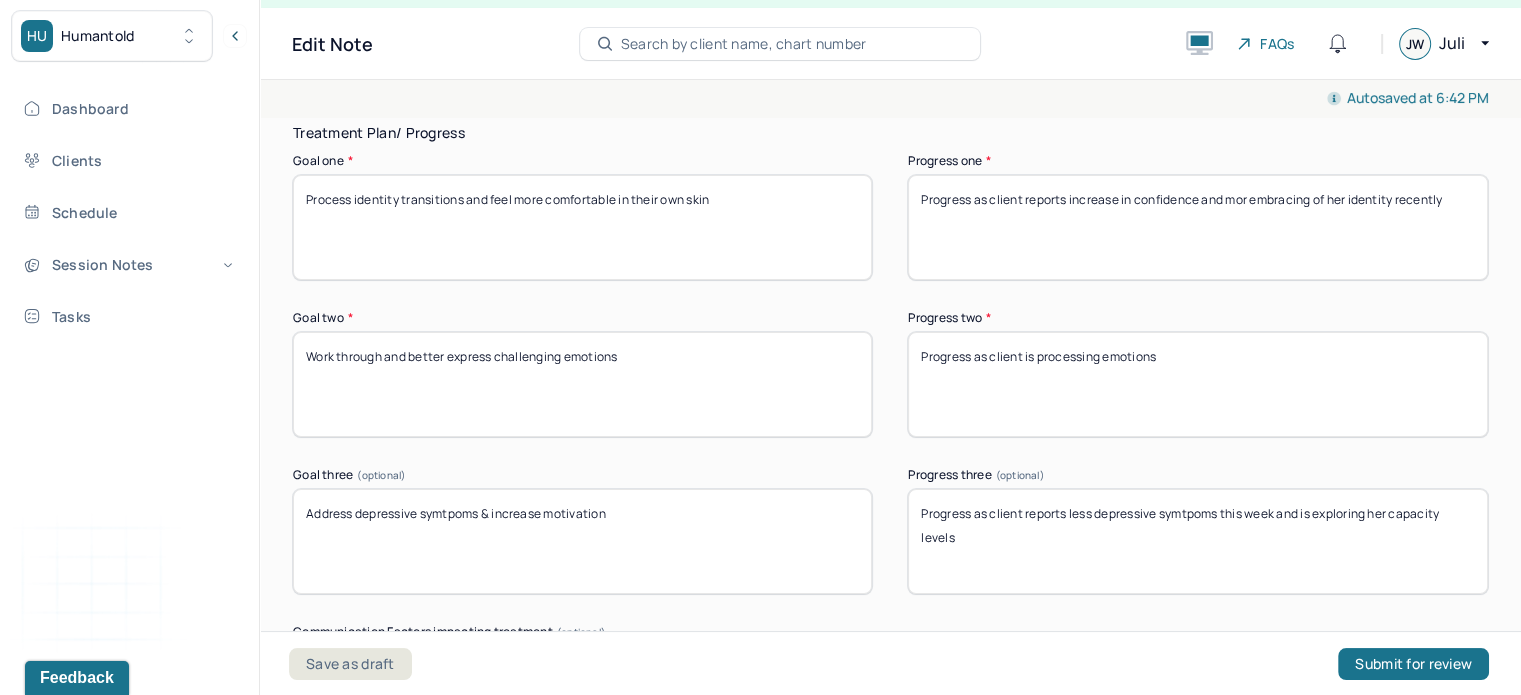 type on "Progress as client is processing emotions" 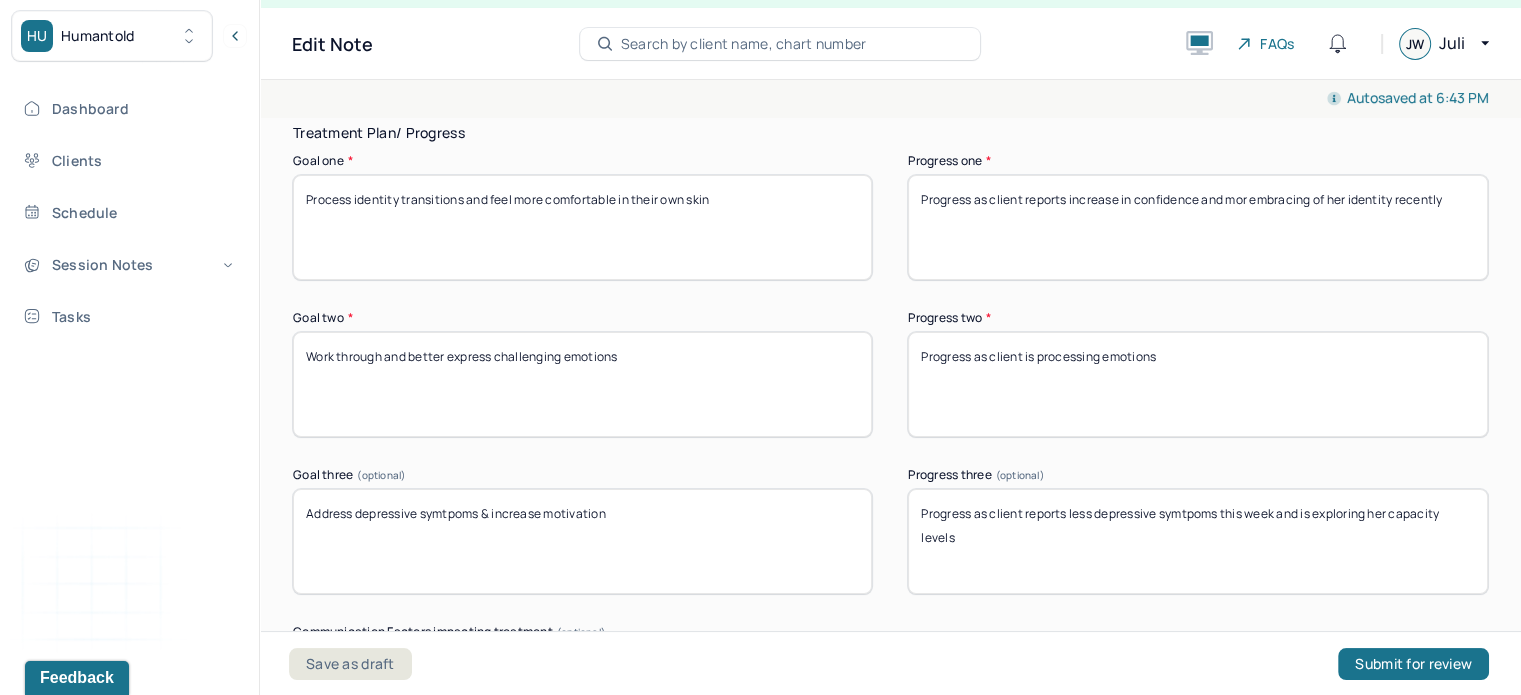 drag, startPoint x: 1085, startPoint y: 526, endPoint x: 1219, endPoint y: 490, distance: 138.75157 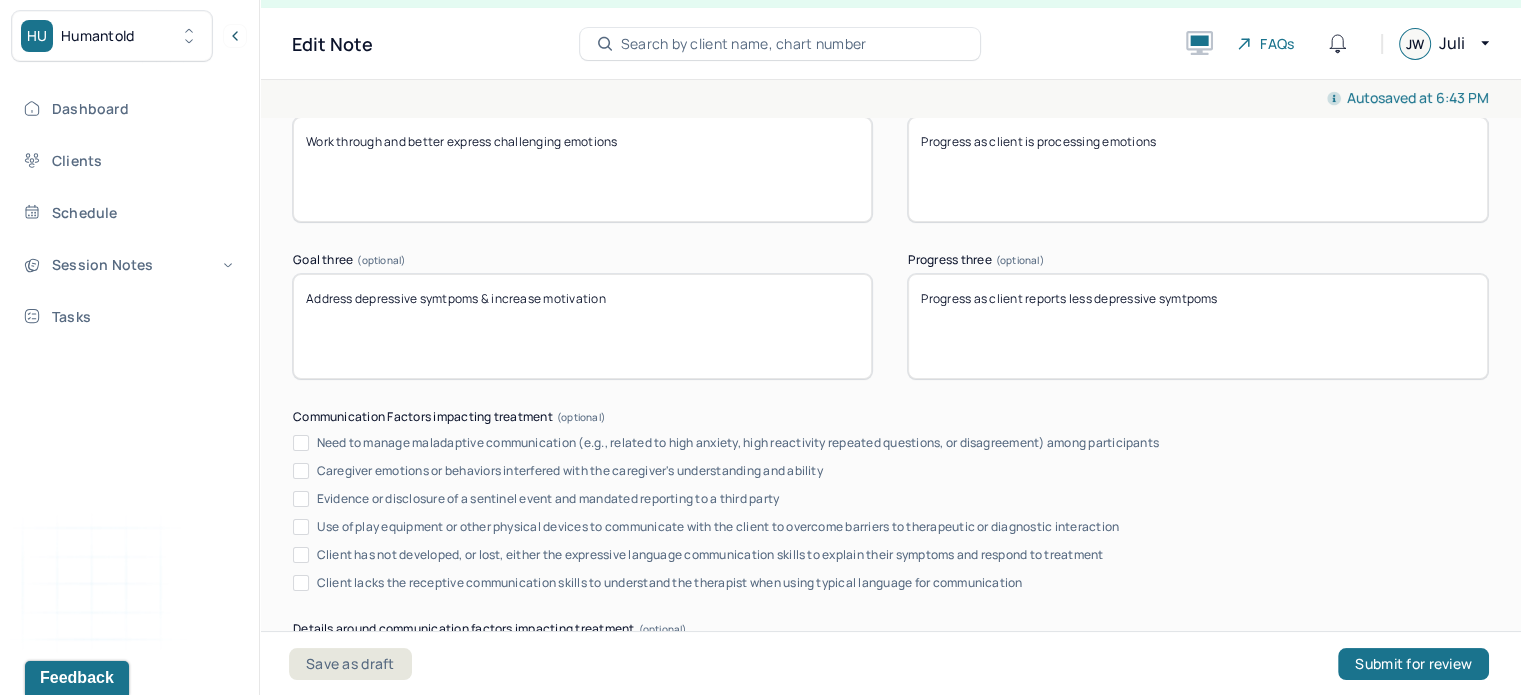 scroll, scrollTop: 3572, scrollLeft: 0, axis: vertical 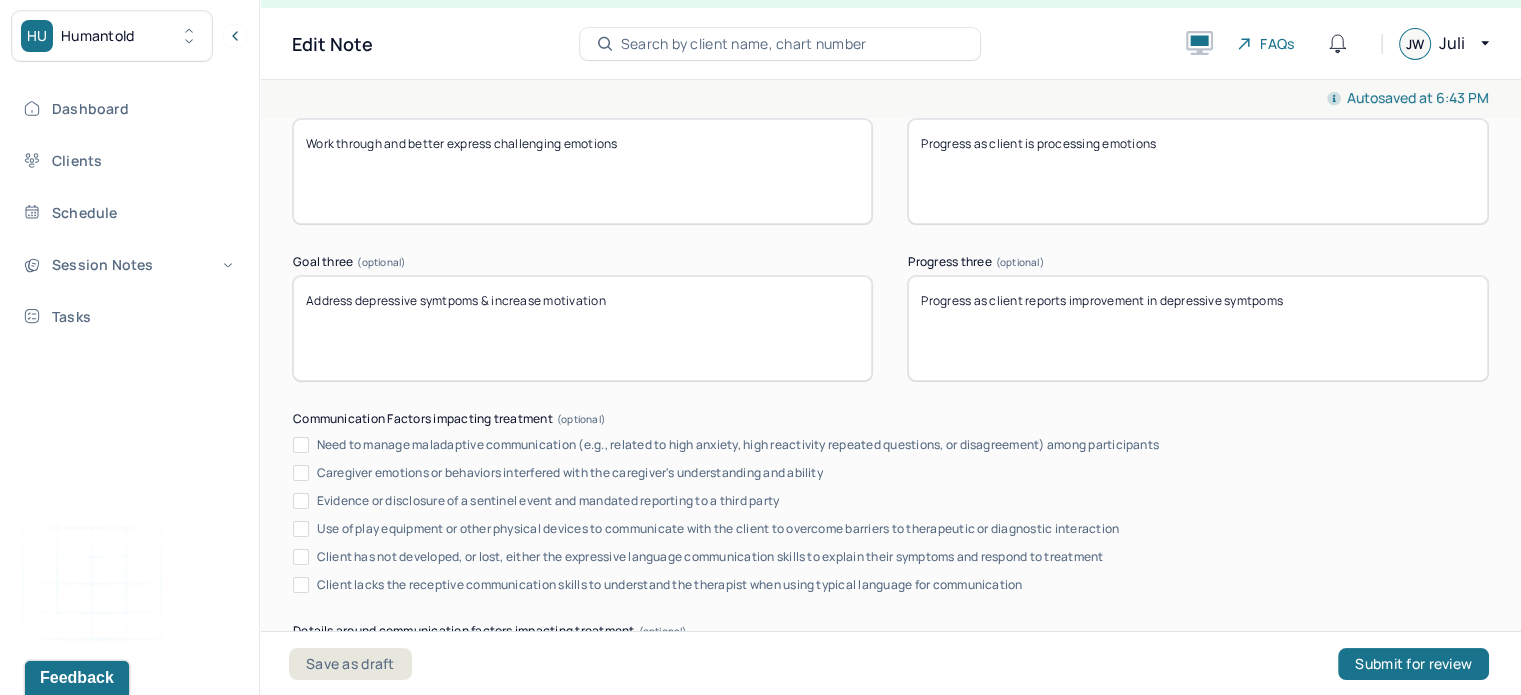 type on "Progress as client reports improvement in depressive symtpoms" 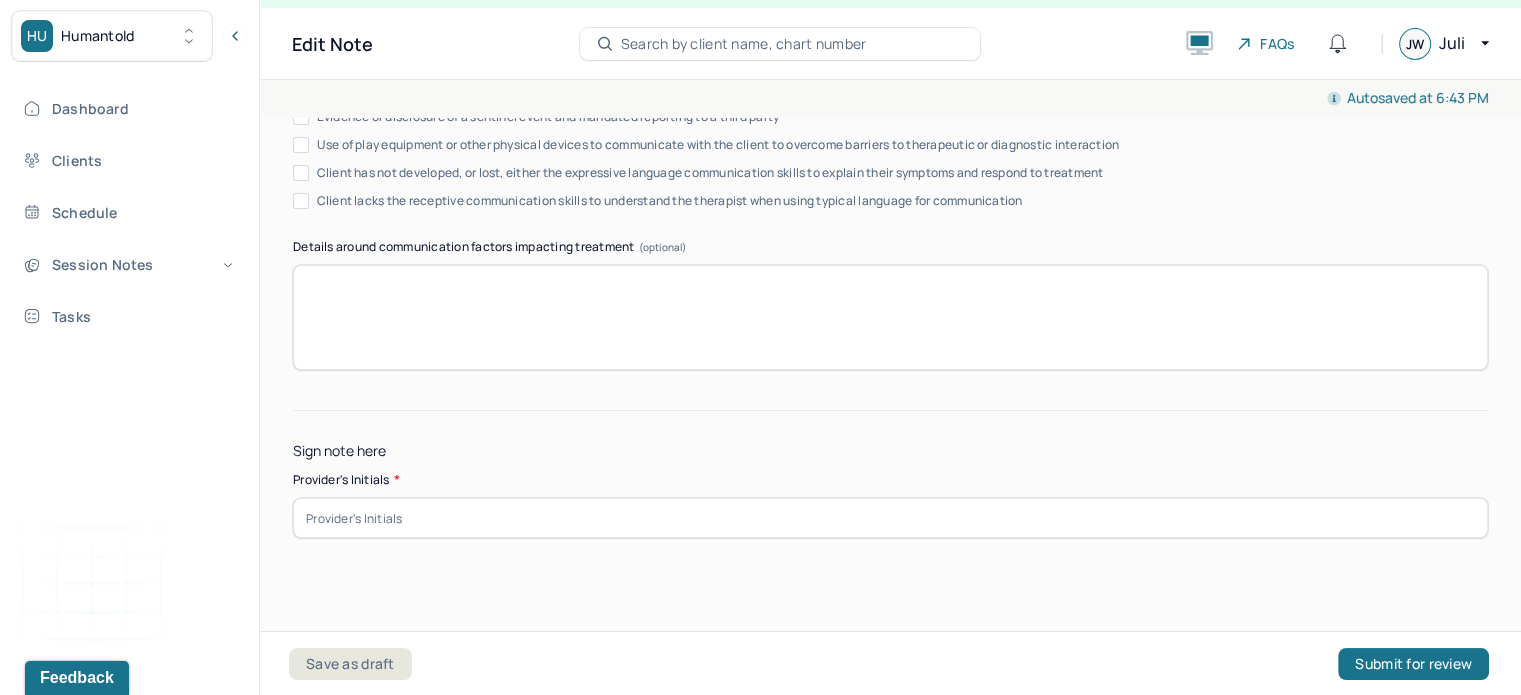 click on "Provider's Initials *" at bounding box center (890, 480) 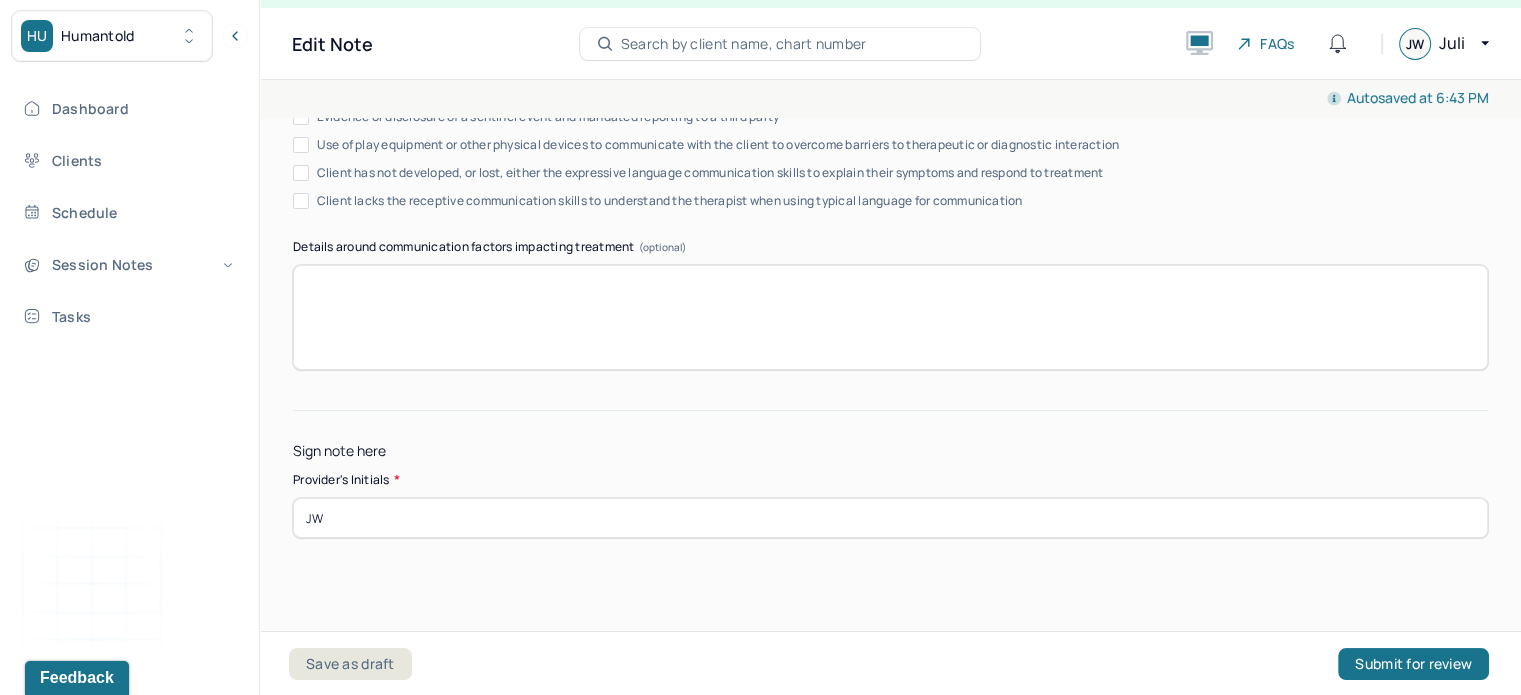type on "JW" 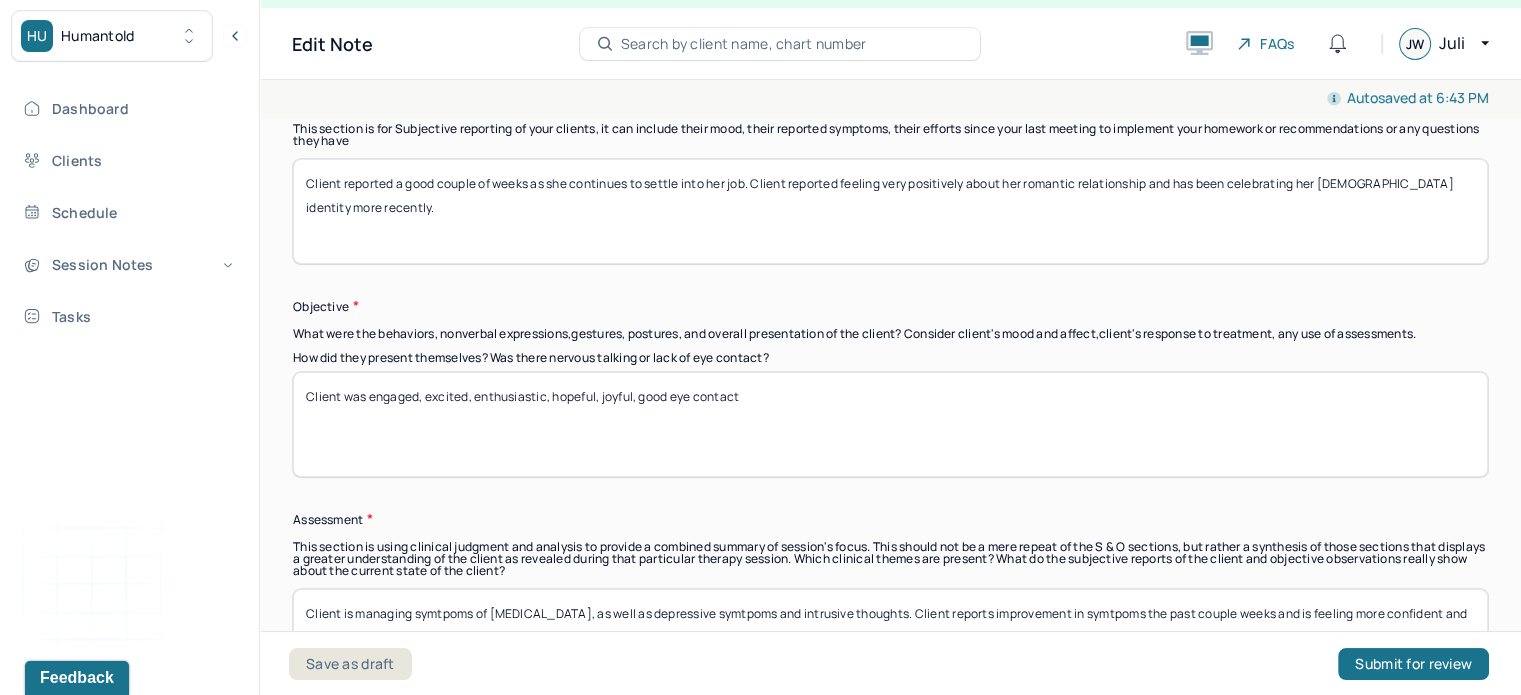 scroll, scrollTop: 1420, scrollLeft: 0, axis: vertical 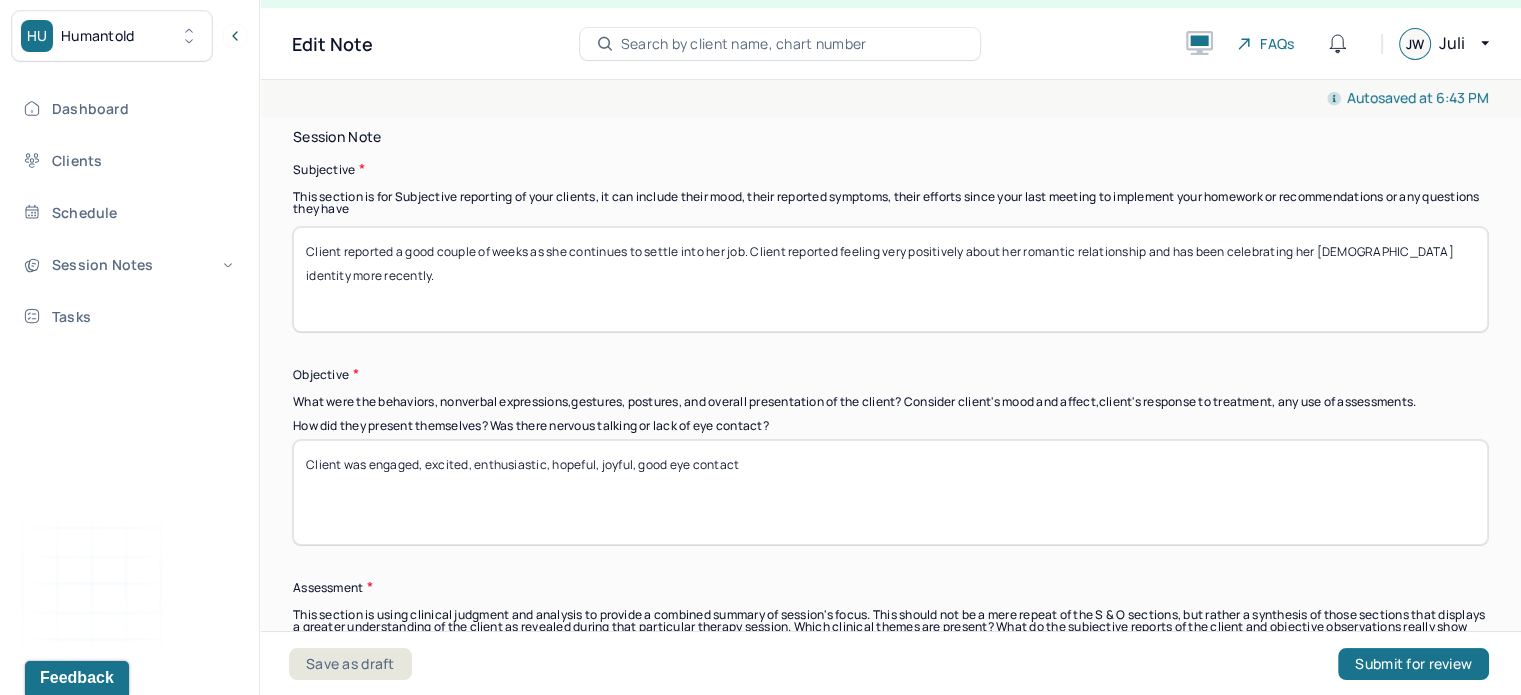 click on "Client reported a good couple of weeks as she continues to settle into her job. Client reported feeling very positively about her romantic relationship and has been celebrating her [DEMOGRAPHIC_DATA] identity more recently." at bounding box center [890, 279] 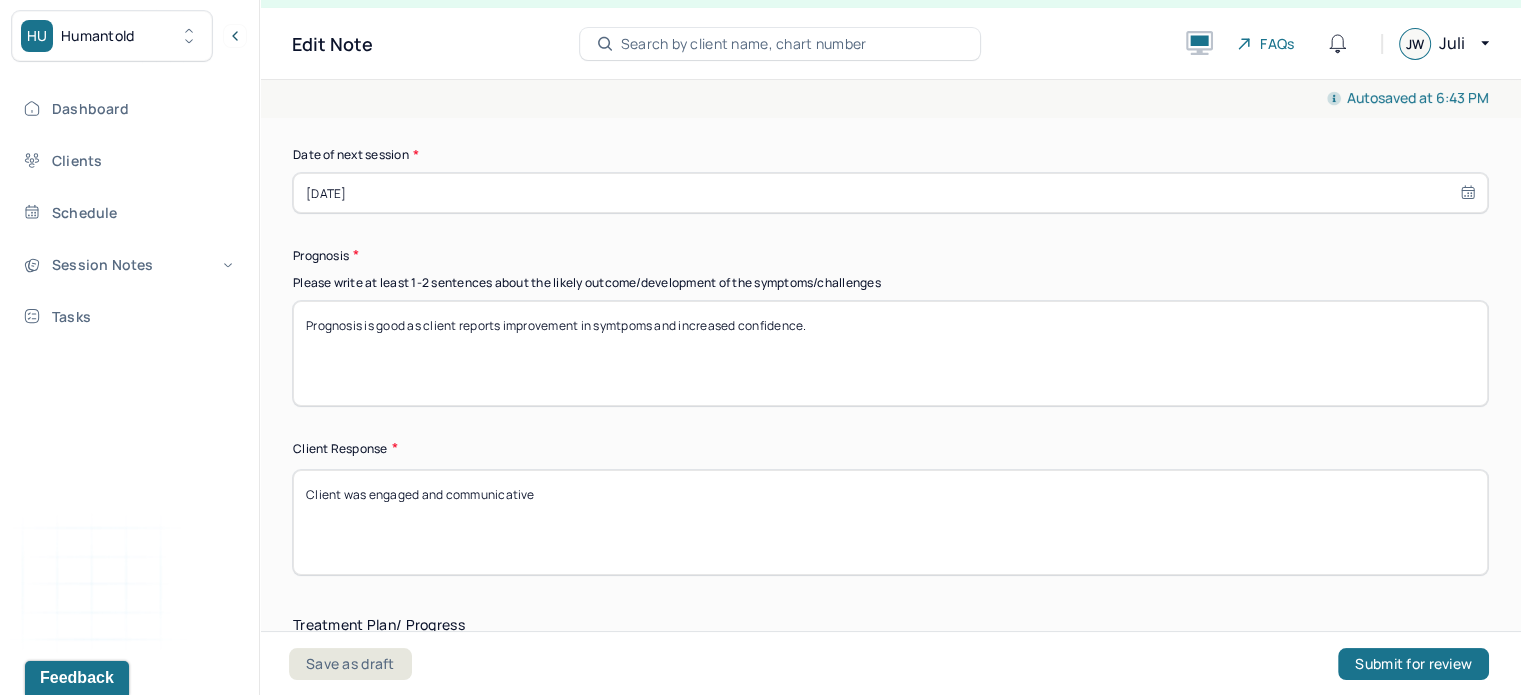 scroll, scrollTop: 3034, scrollLeft: 0, axis: vertical 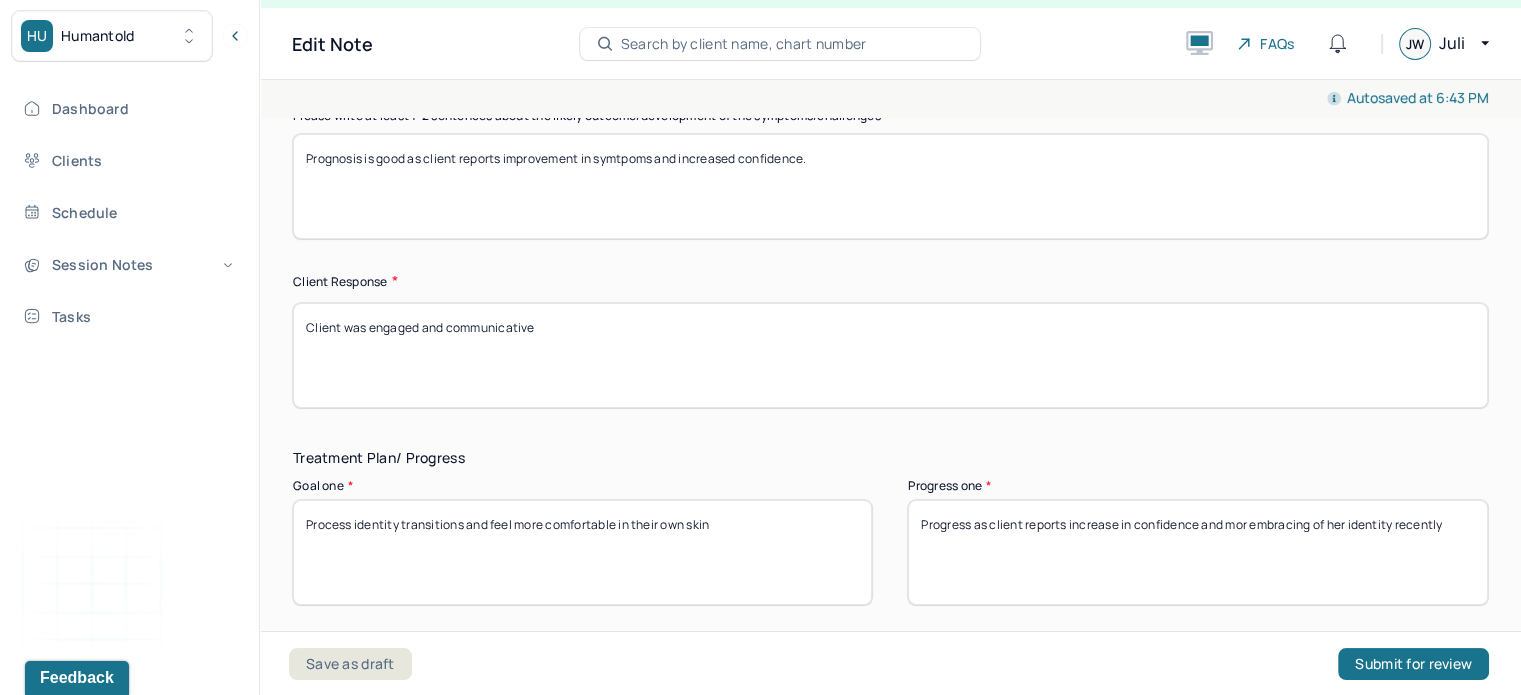click on "Client was engaged and communicative" at bounding box center [890, 355] 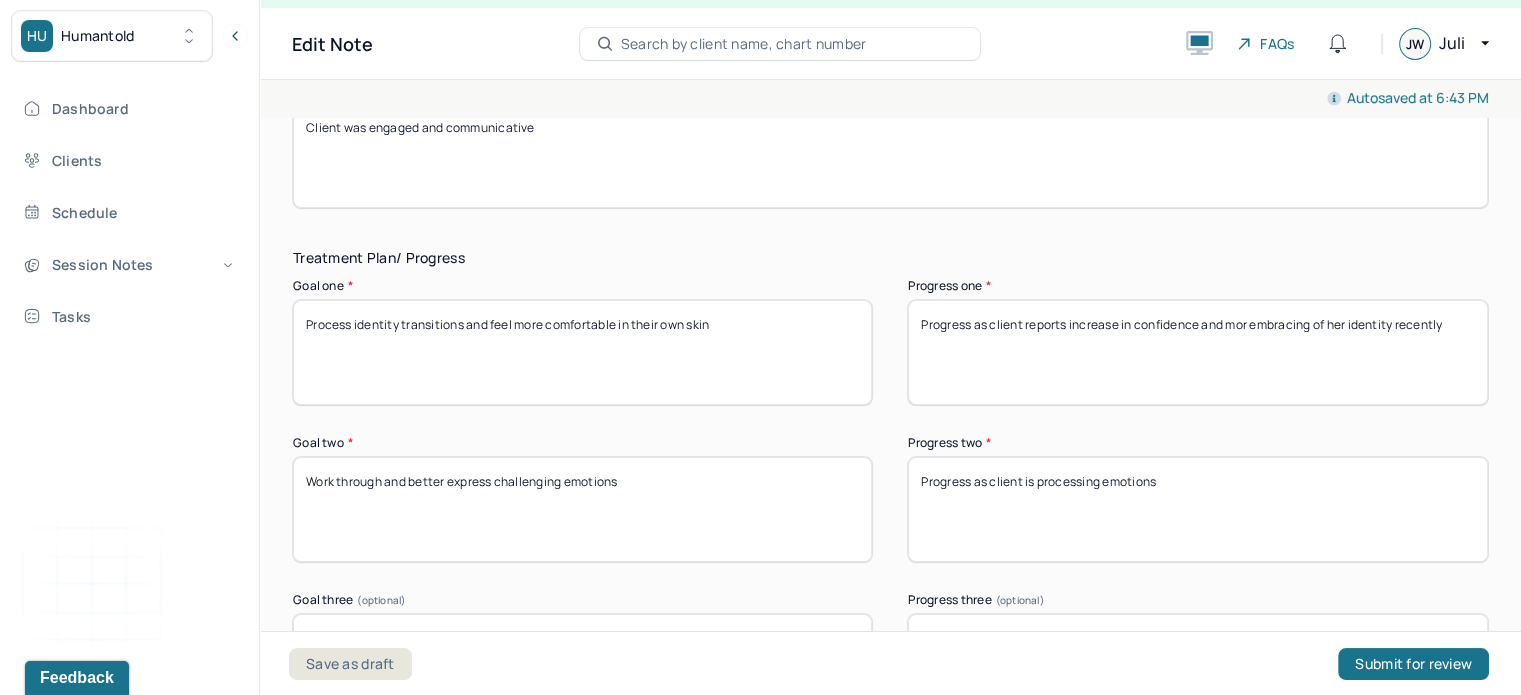 scroll, scrollTop: 3344, scrollLeft: 0, axis: vertical 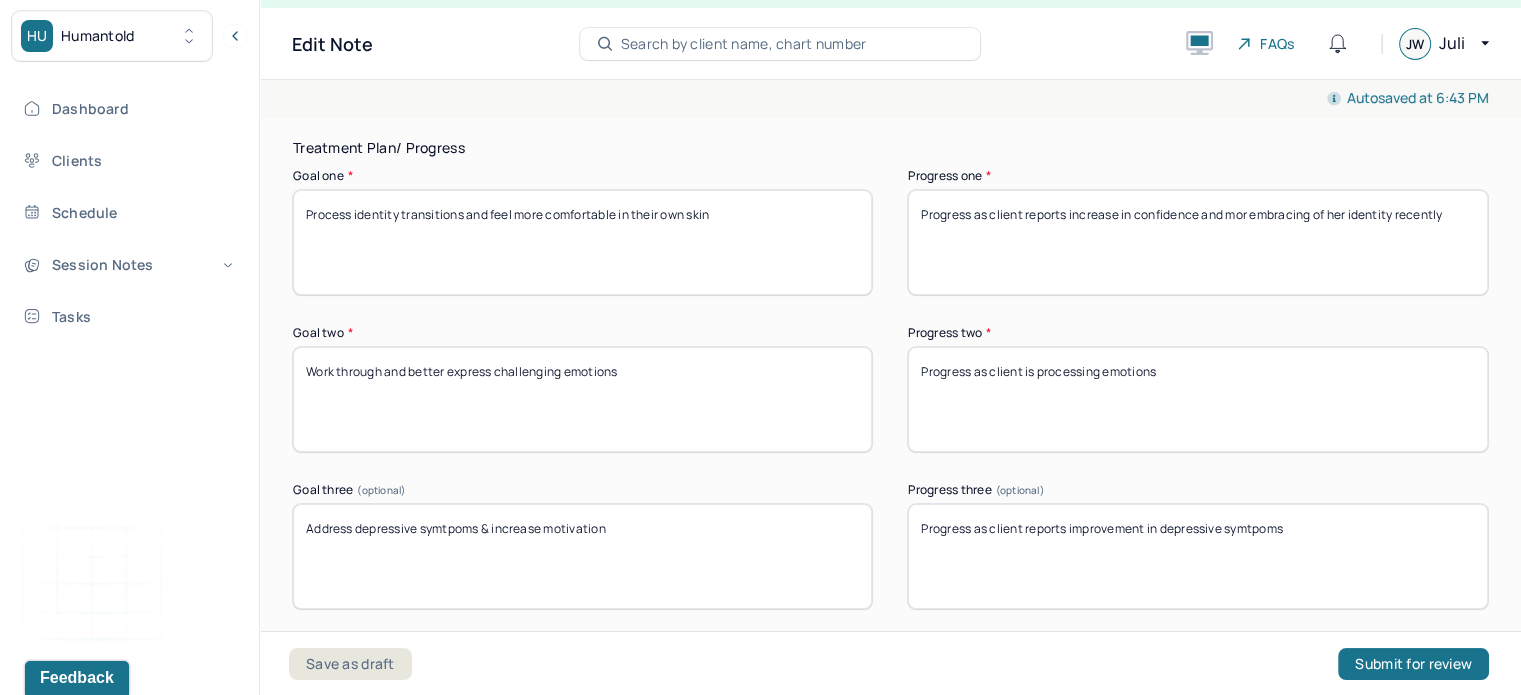 click on "Progress as client reports increase in confidence and mor embracing of her identity recently" at bounding box center (1197, 242) 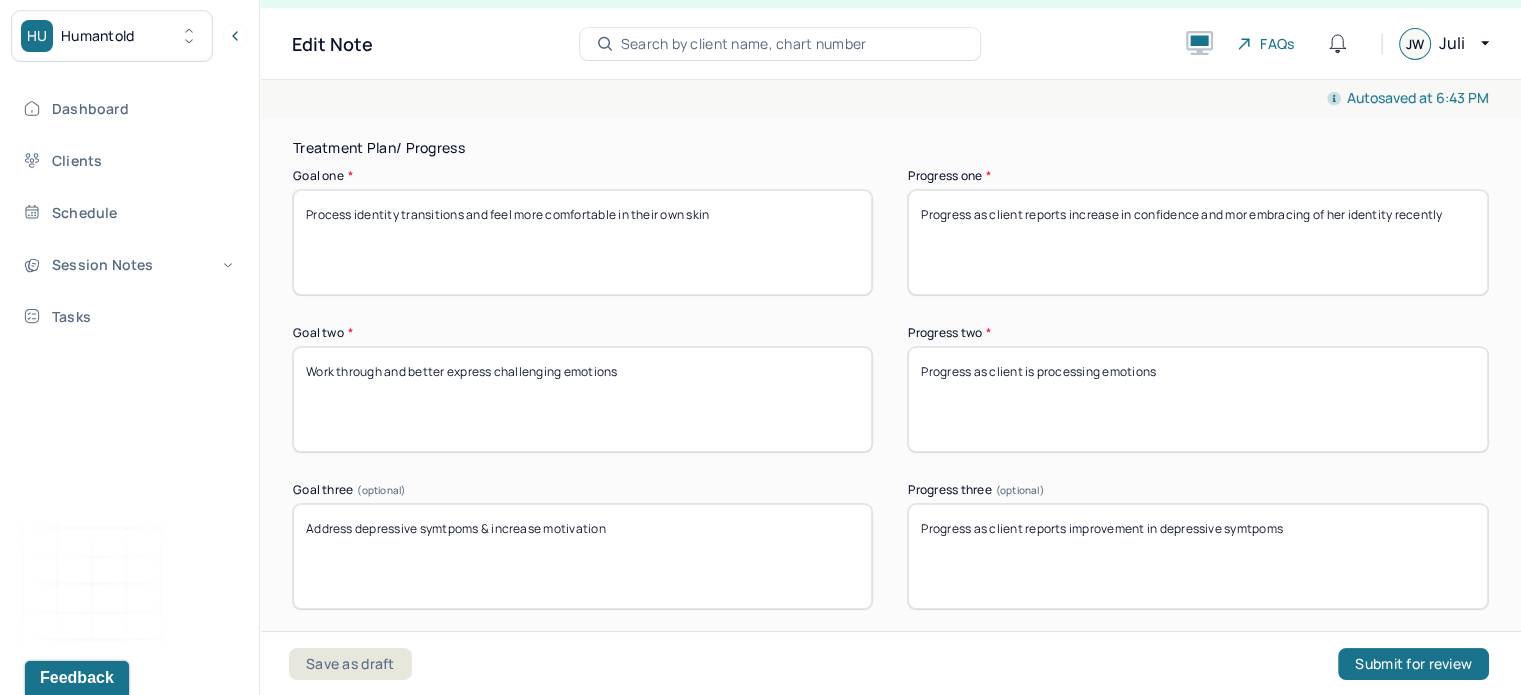 drag, startPoint x: 1449, startPoint y: 203, endPoint x: 1222, endPoint y: 205, distance: 227.0088 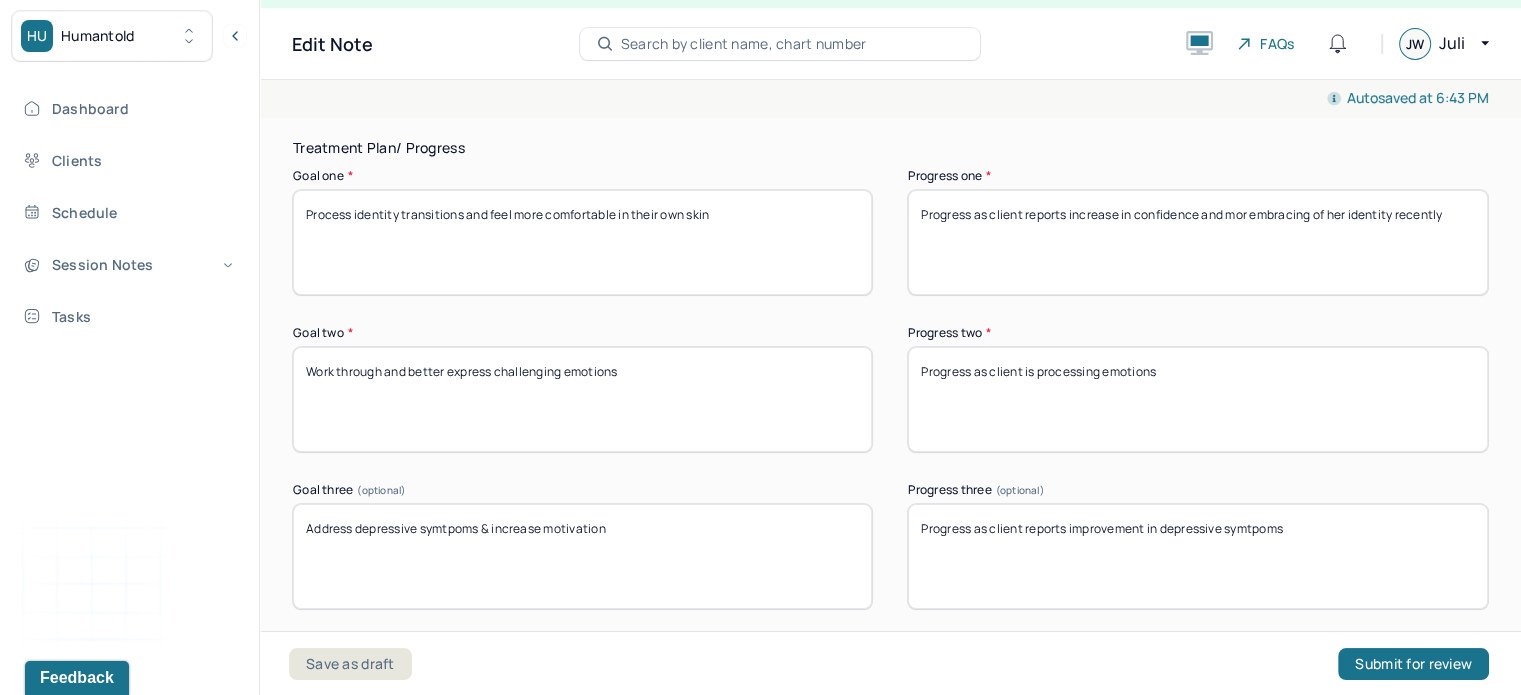 click on "Progress as client reports increase in confidence and mor embracing of her identity recently" at bounding box center [1197, 242] 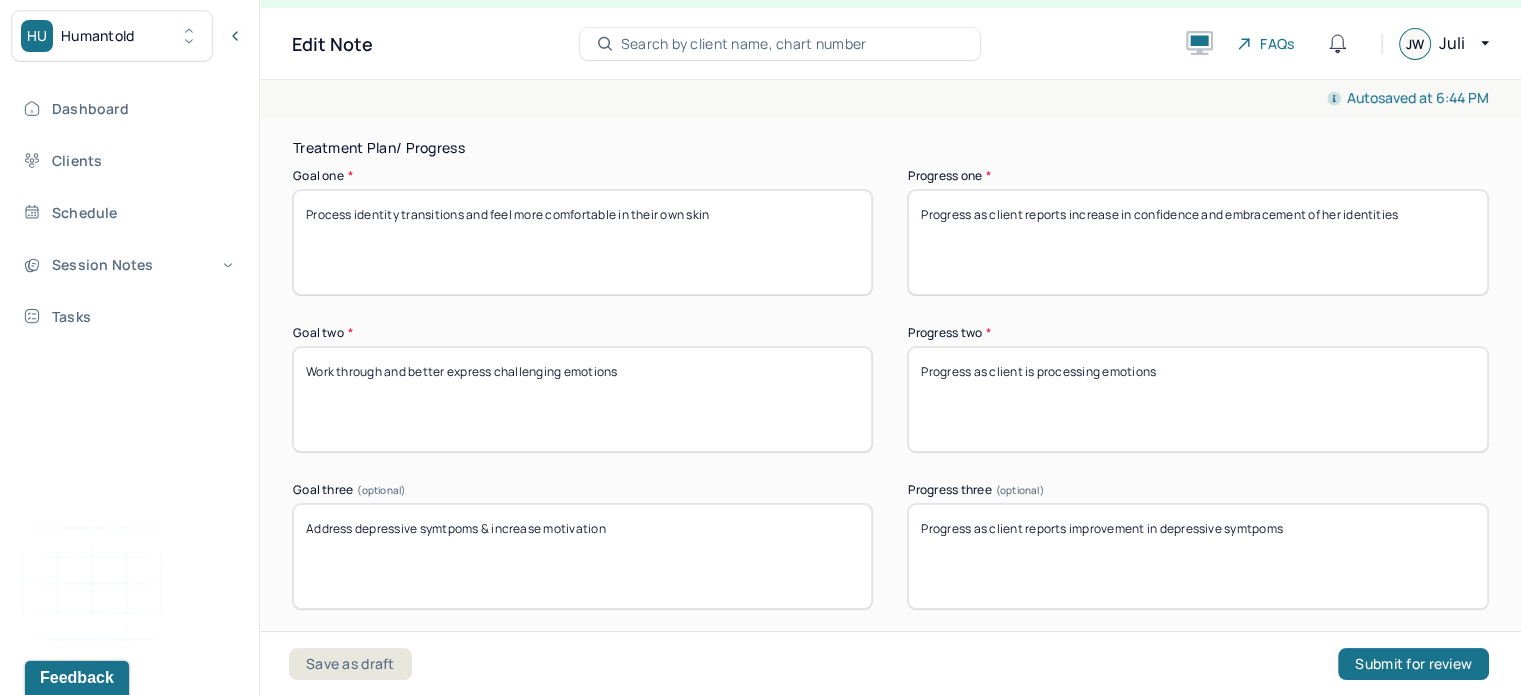 type on "Progress as client reports increase in confidence and embracement of her identities" 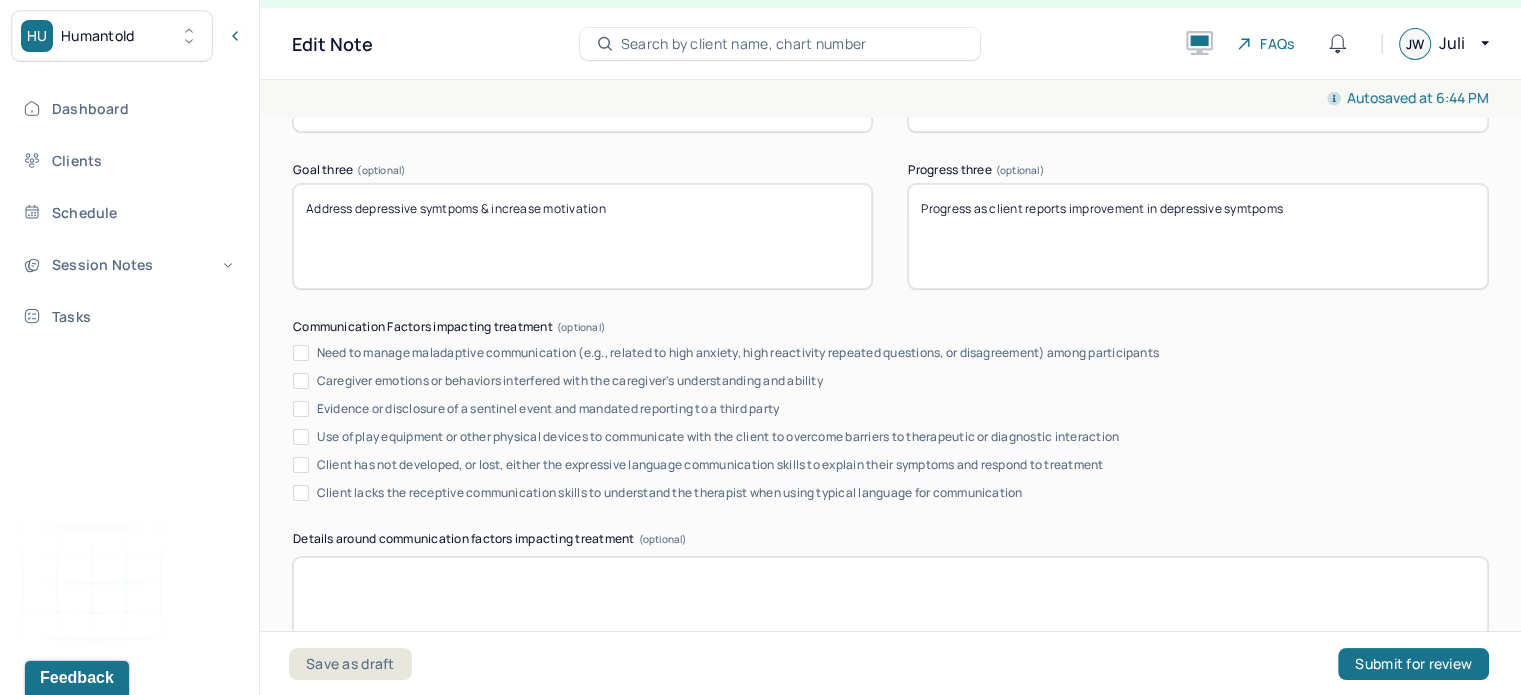 scroll, scrollTop: 3956, scrollLeft: 0, axis: vertical 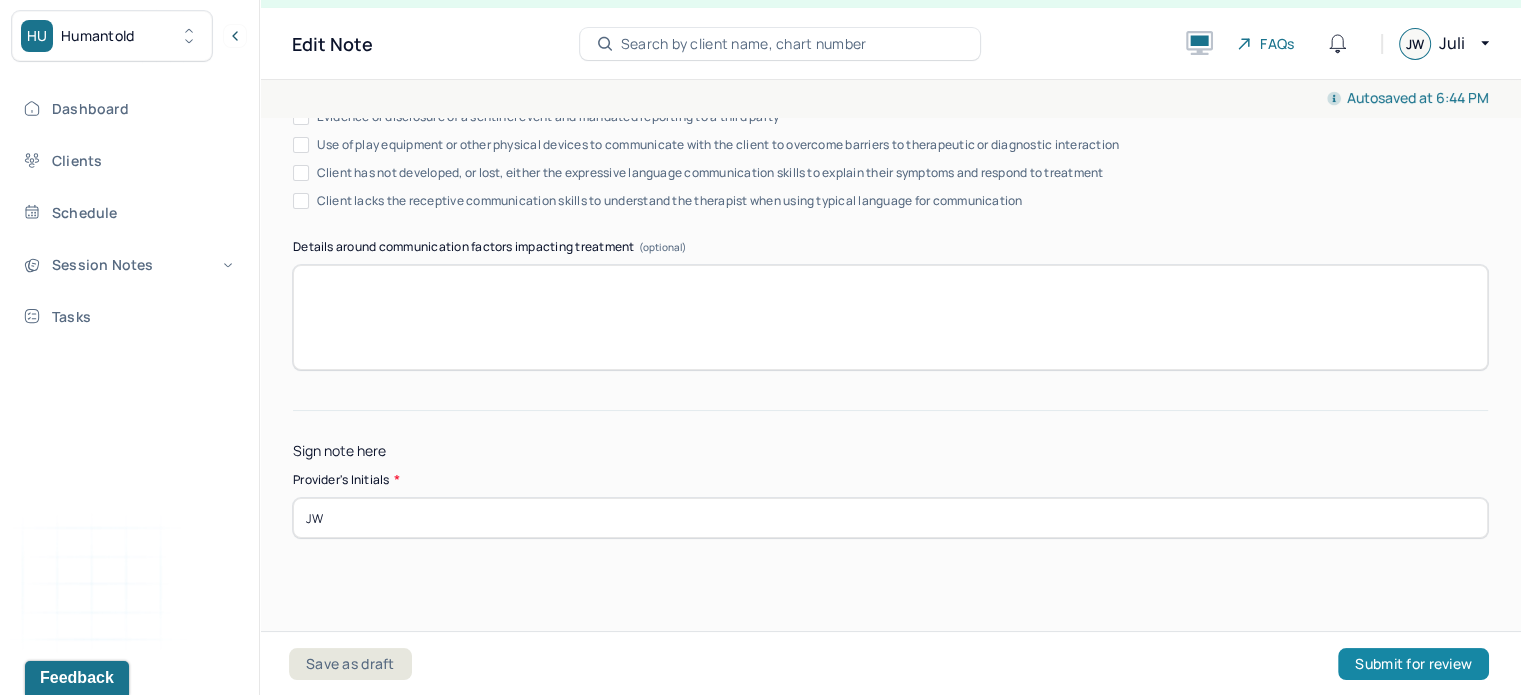 click on "Submit for review" at bounding box center (1413, 664) 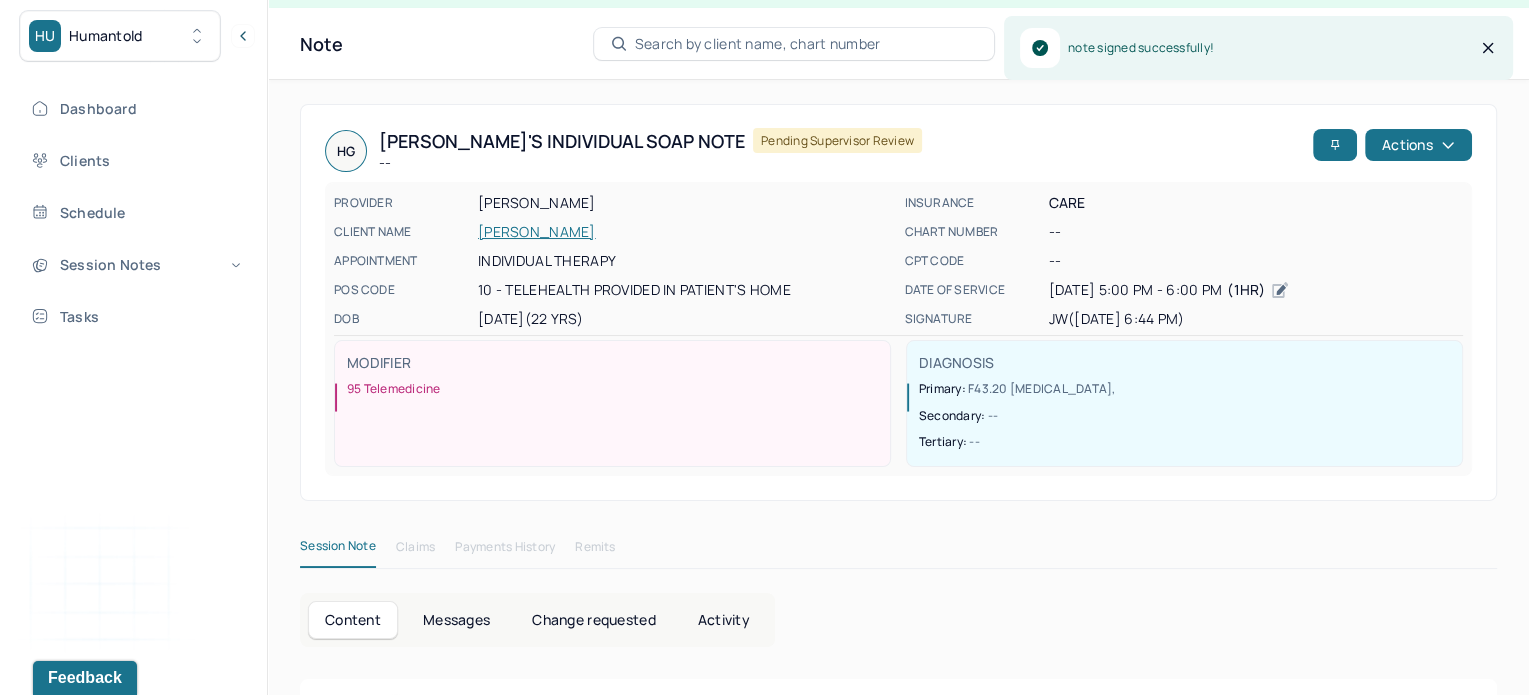 scroll, scrollTop: 0, scrollLeft: 0, axis: both 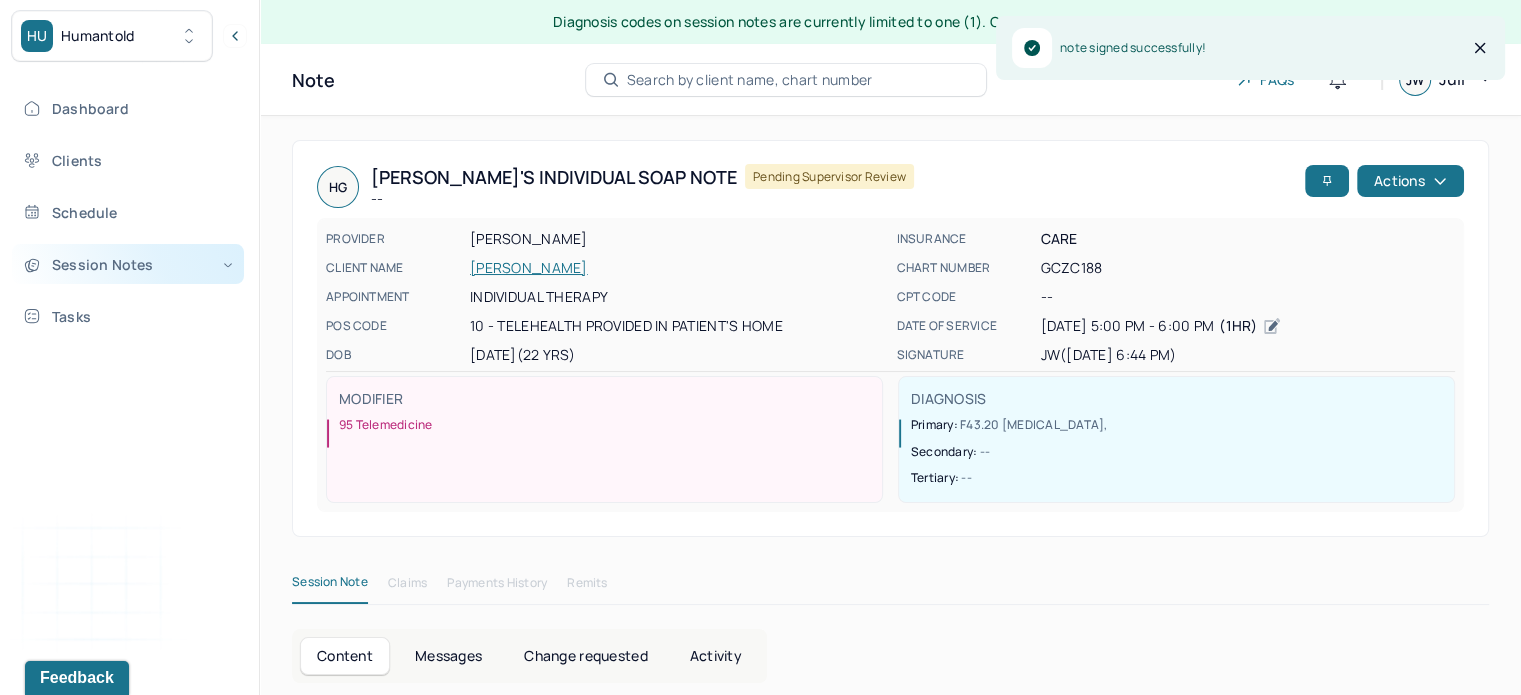 click on "Session Notes" at bounding box center [128, 264] 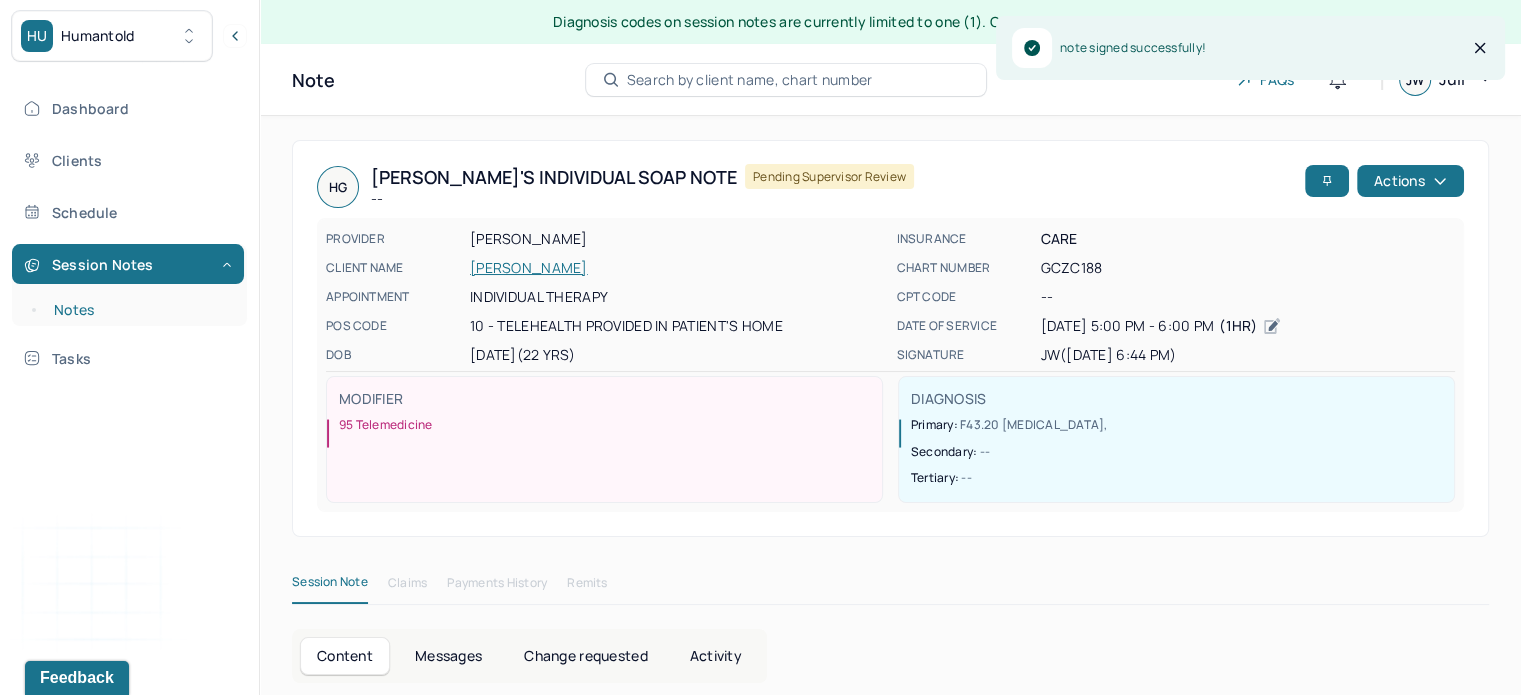 click on "Notes" at bounding box center (139, 310) 